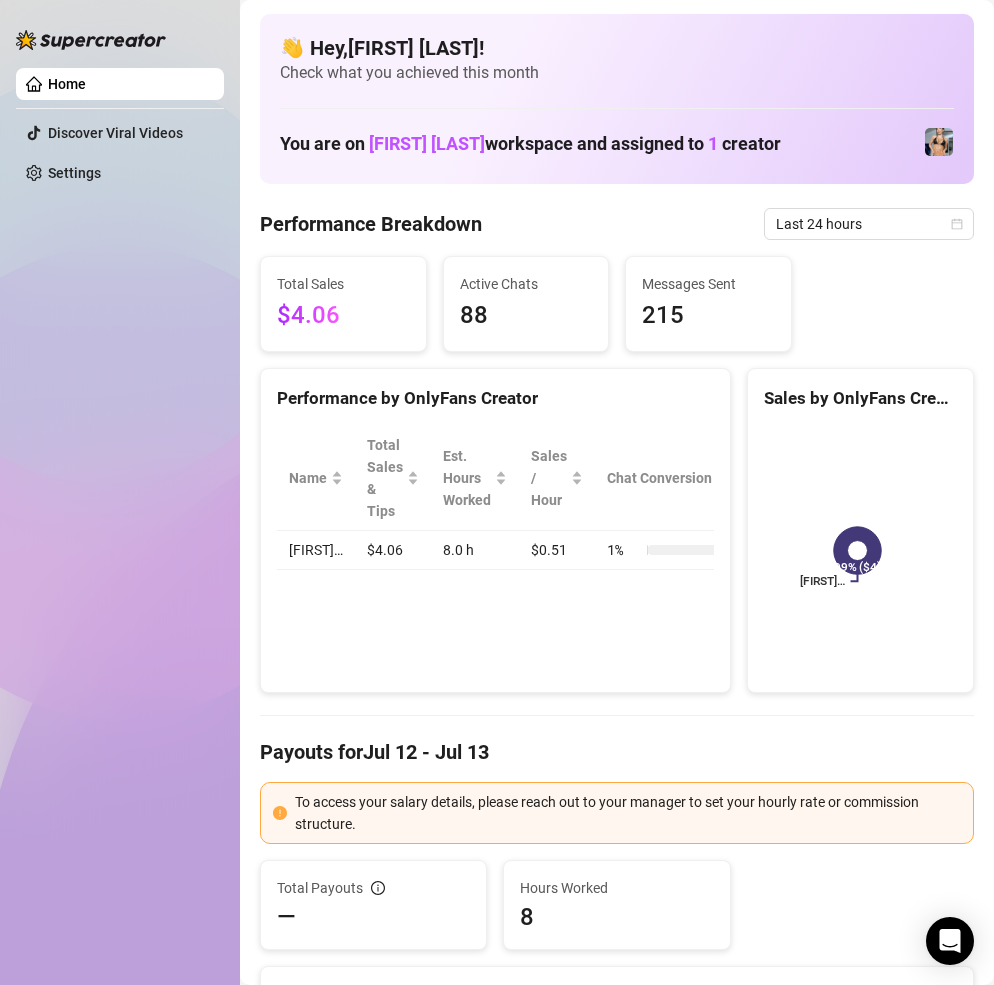 scroll, scrollTop: 0, scrollLeft: 0, axis: both 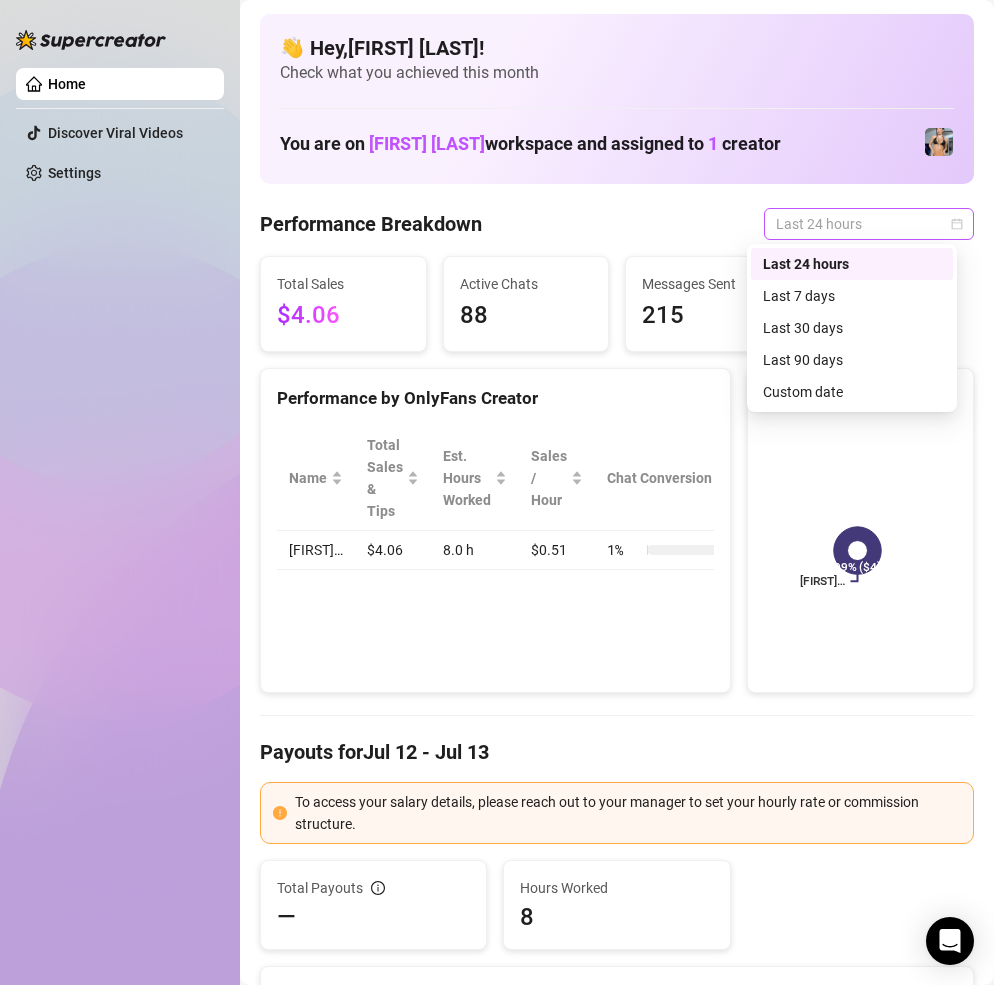 click on "Last 24 hours" at bounding box center (869, 224) 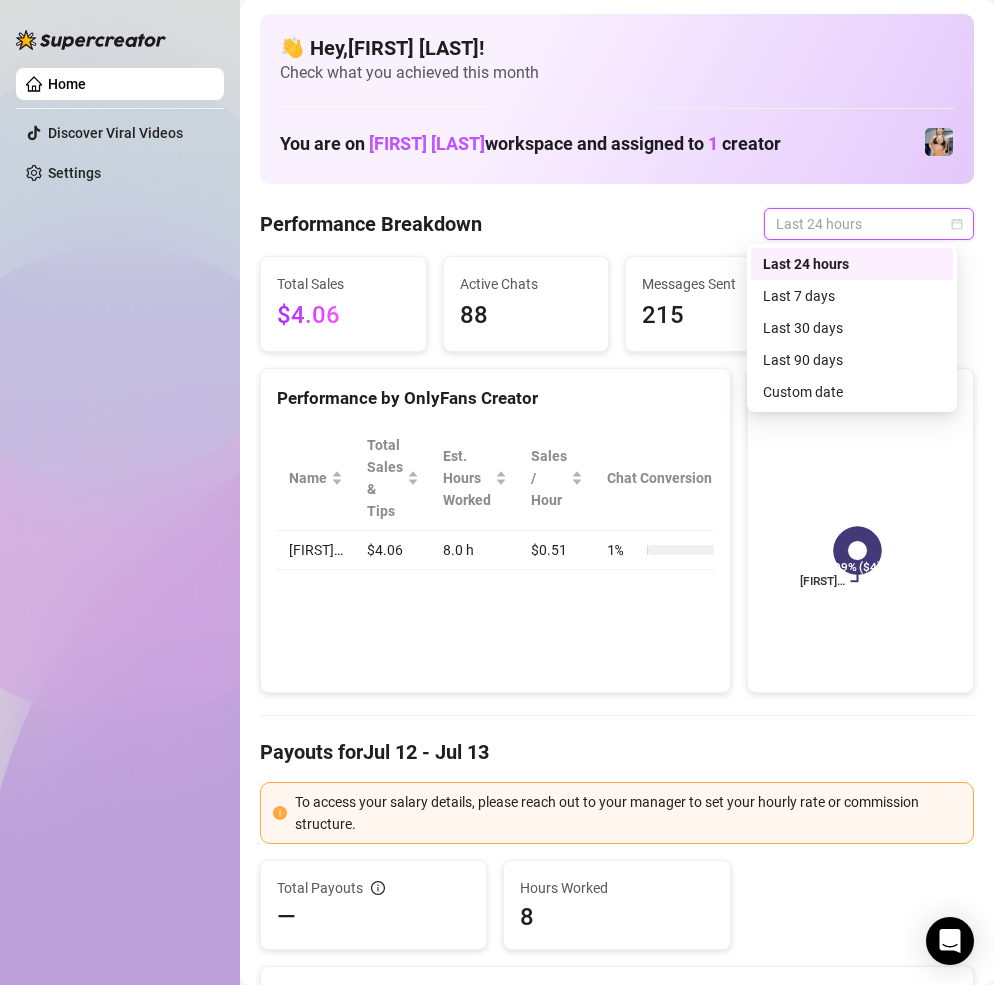 click 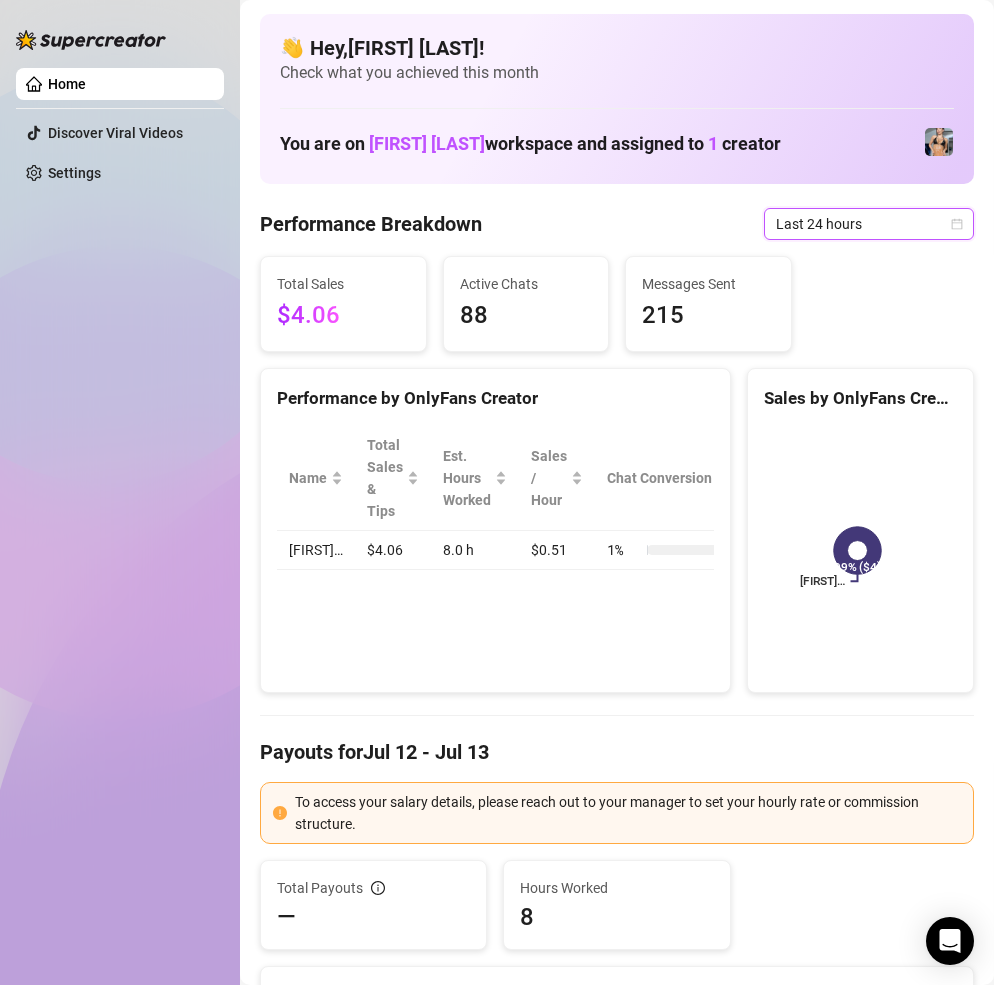 click 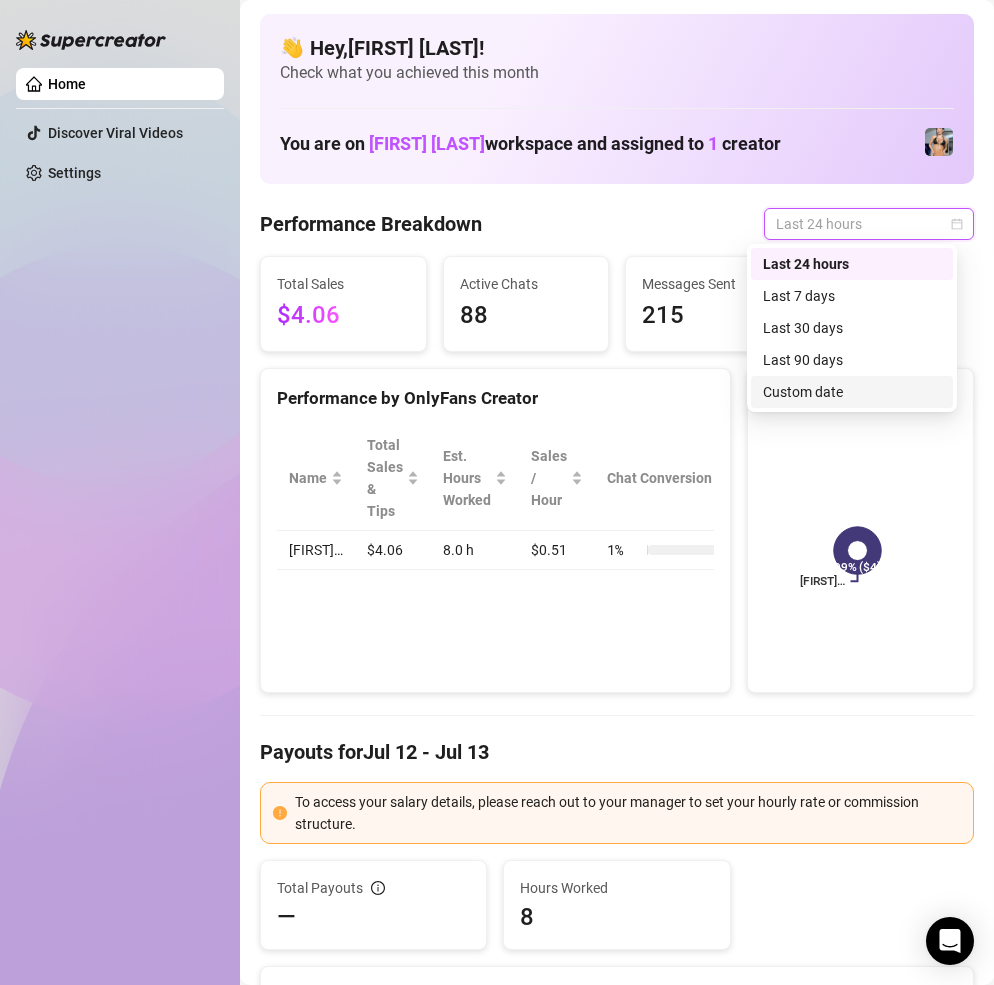click on "Custom date" at bounding box center [852, 392] 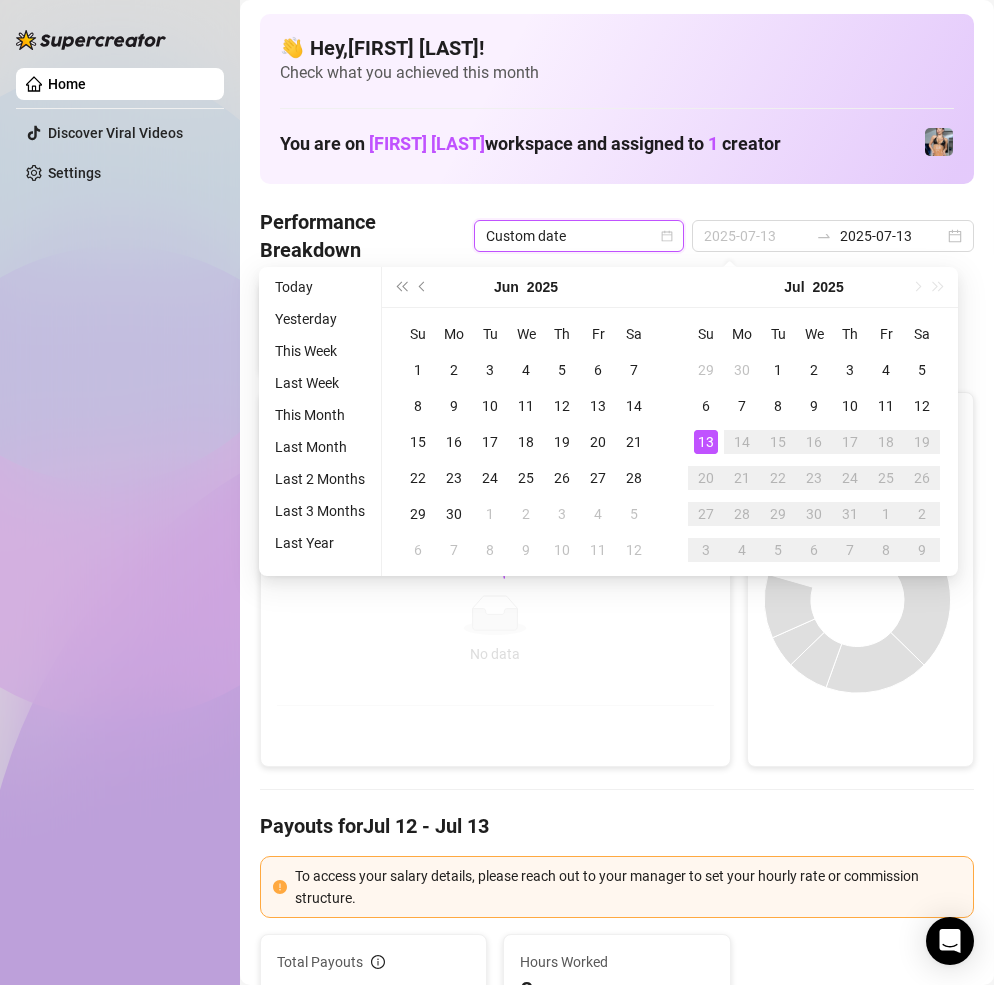click on "13" at bounding box center [706, 442] 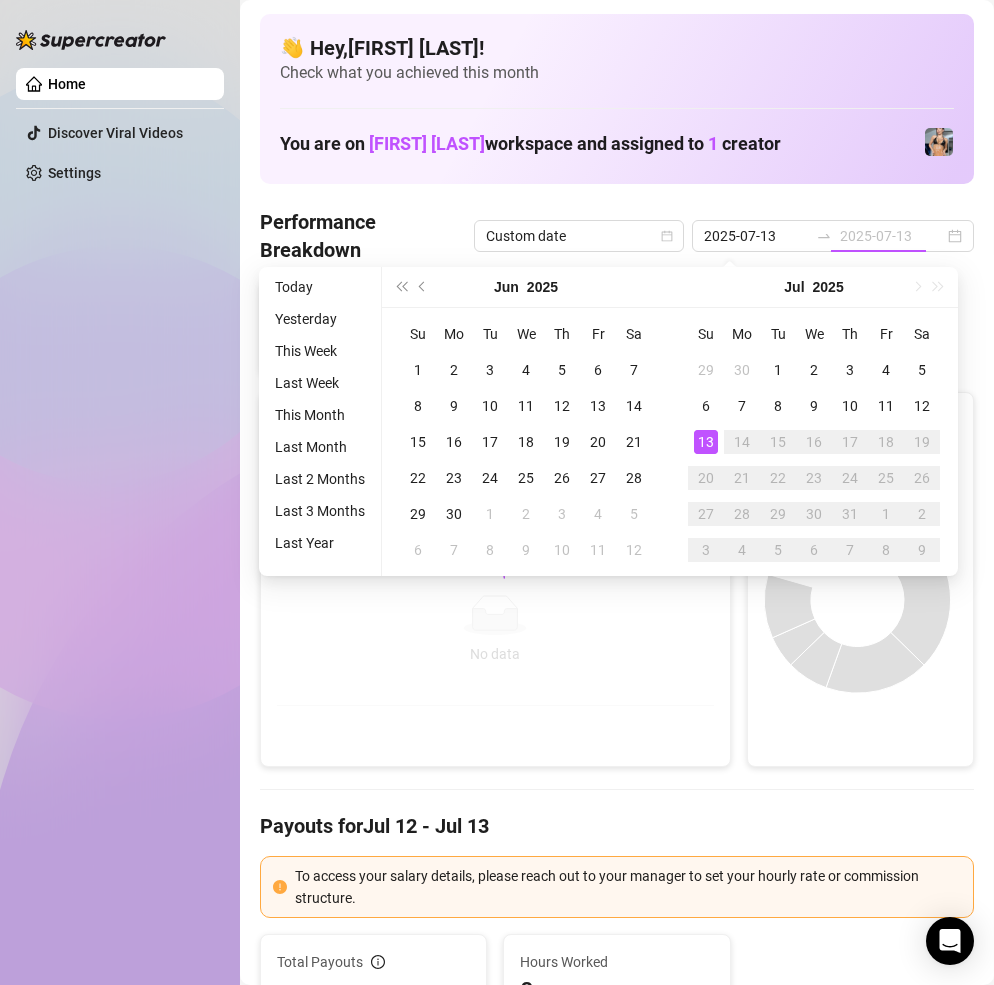 click on "13" at bounding box center (706, 442) 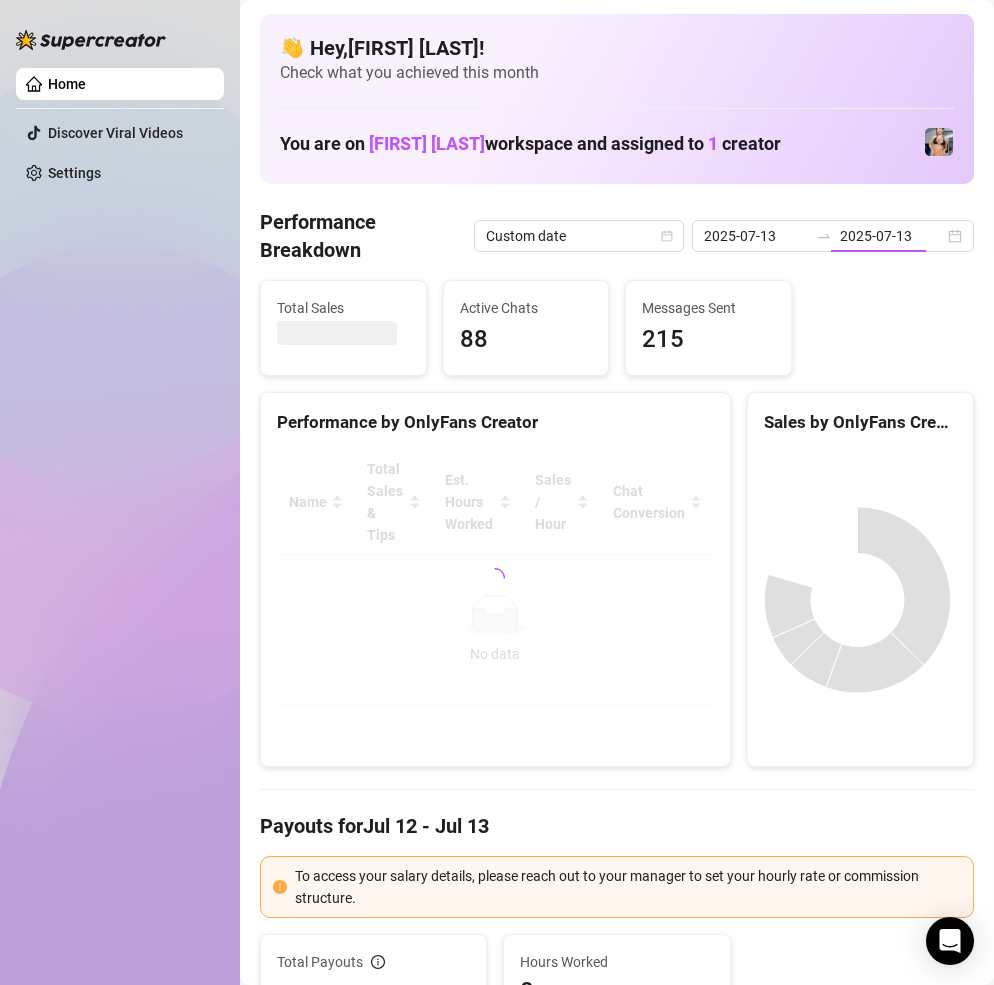 type on "2025-07-12" 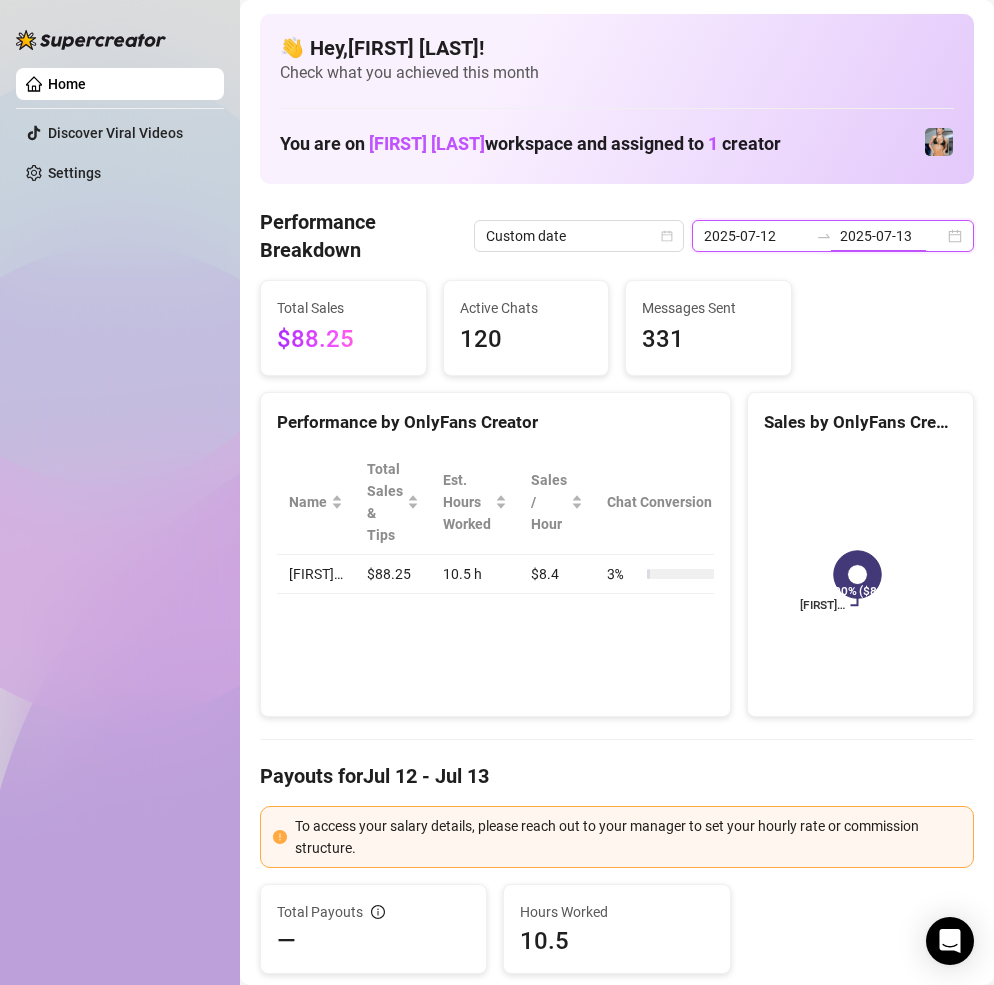 click on "2025-07-13" at bounding box center (892, 236) 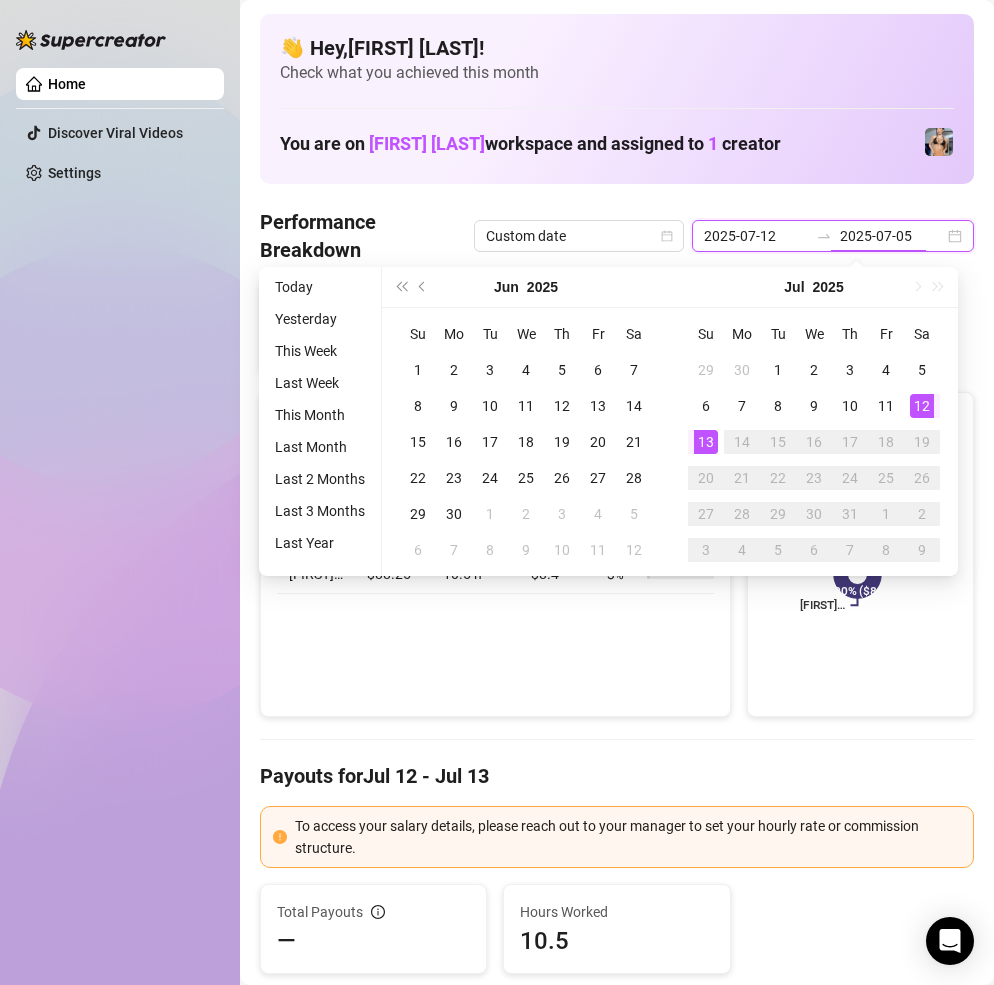 type on "2025-07-12" 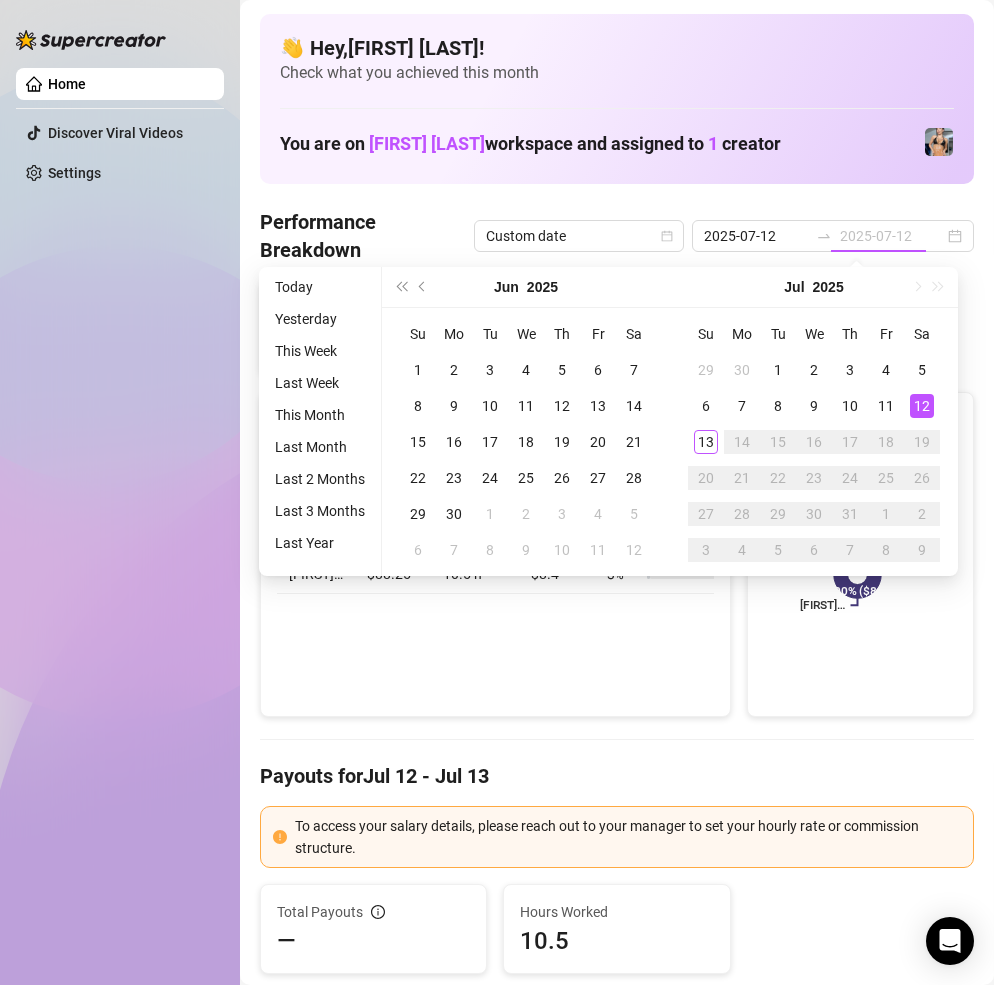 click on "12" at bounding box center [922, 406] 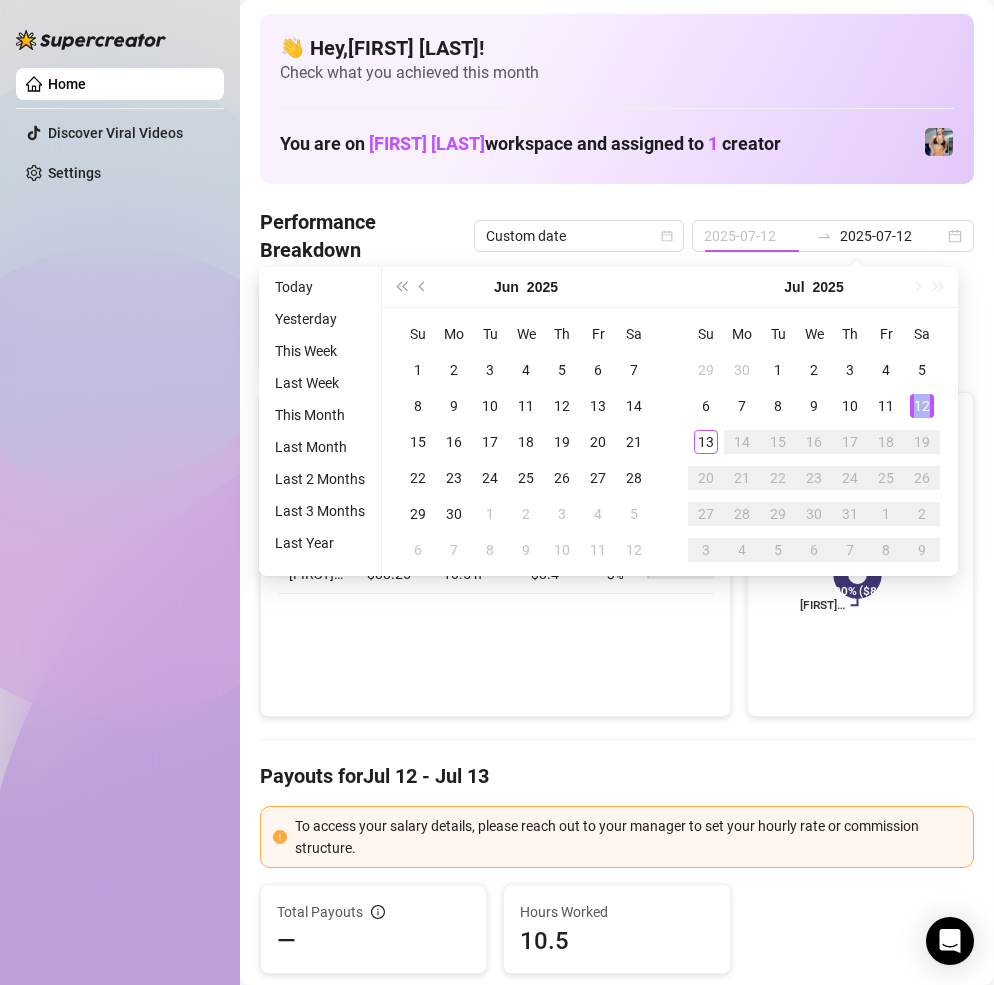 click on "12" at bounding box center [922, 406] 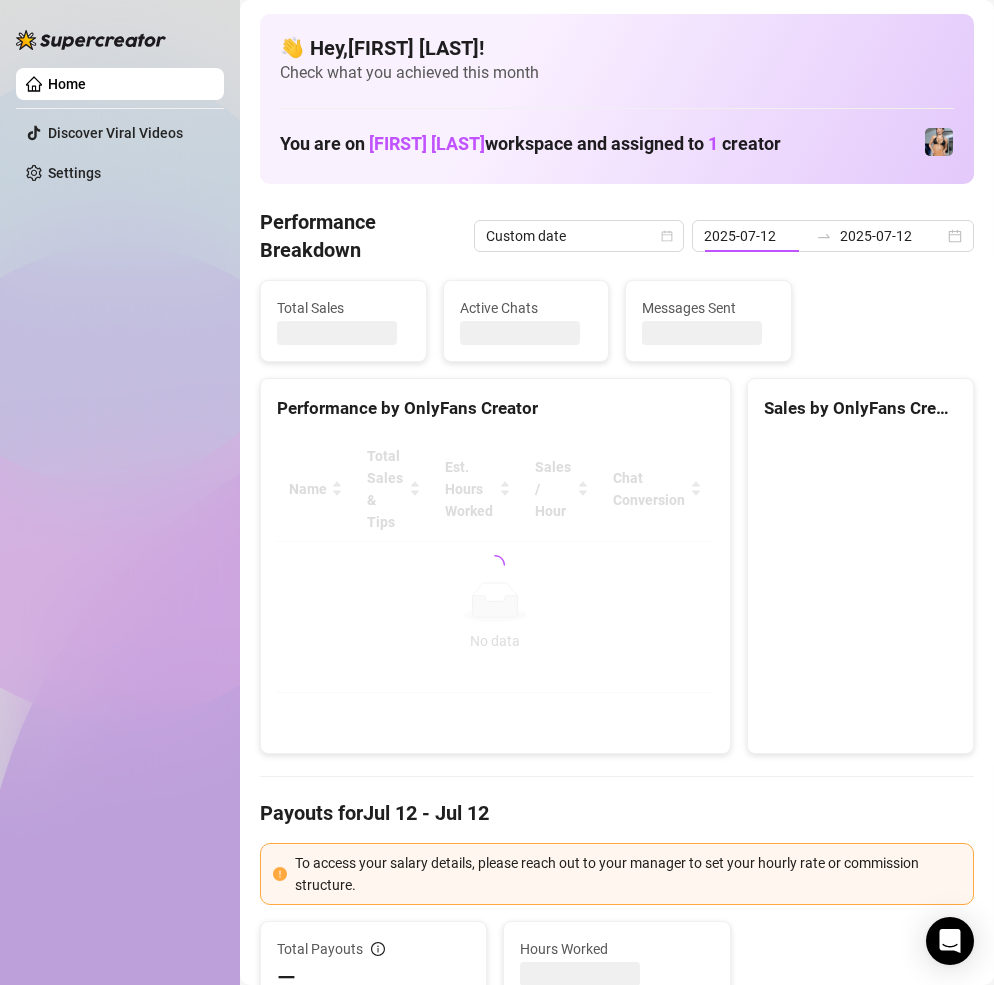 type on "2025-07-12" 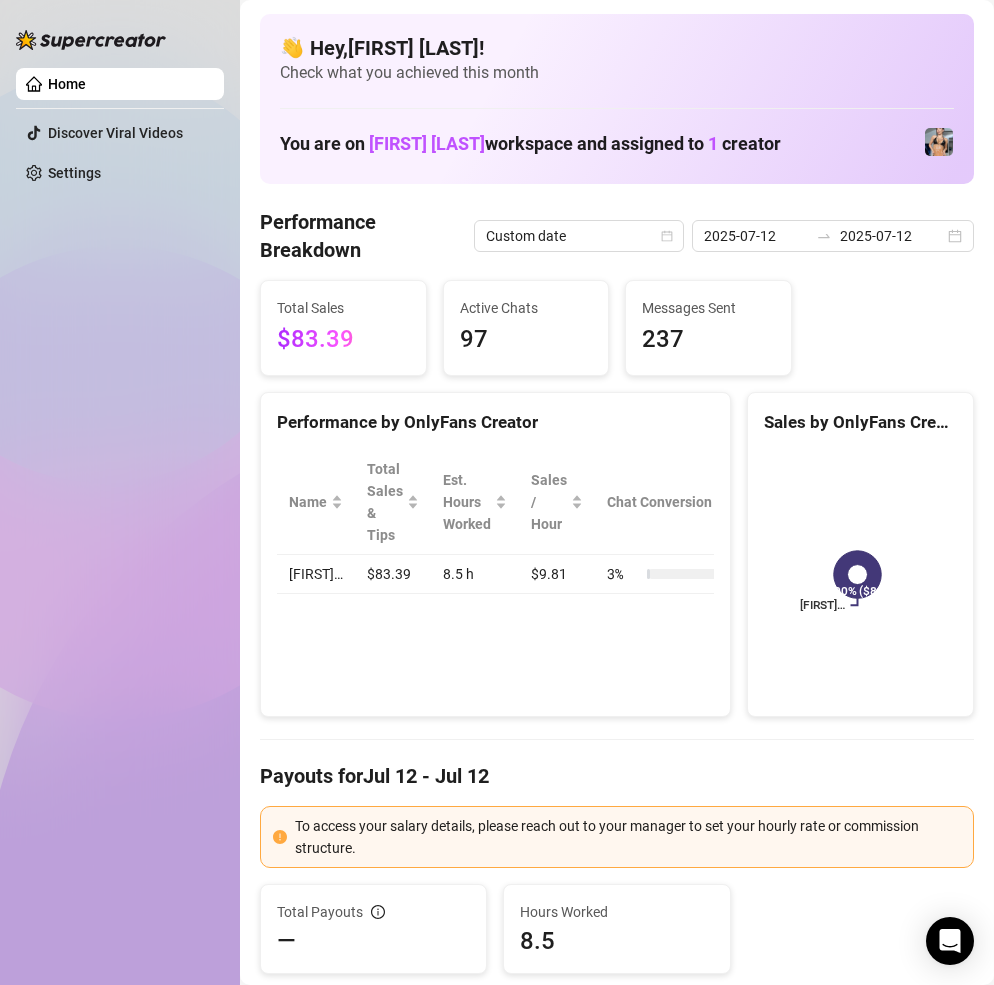click on "Total Sales $[PRICE] Active Chats [NUMBER] Messages Sent [NUMBER]" at bounding box center [617, 328] 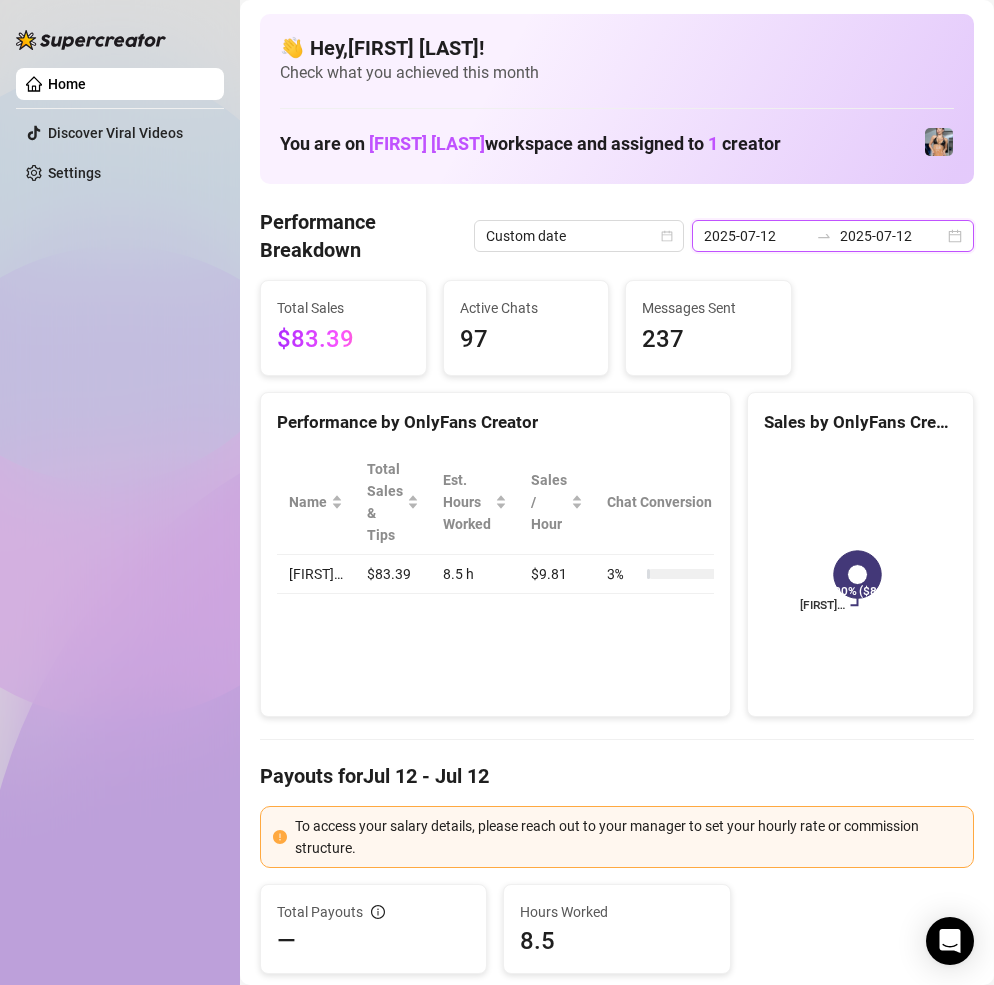click on "2025-07-12" at bounding box center [892, 236] 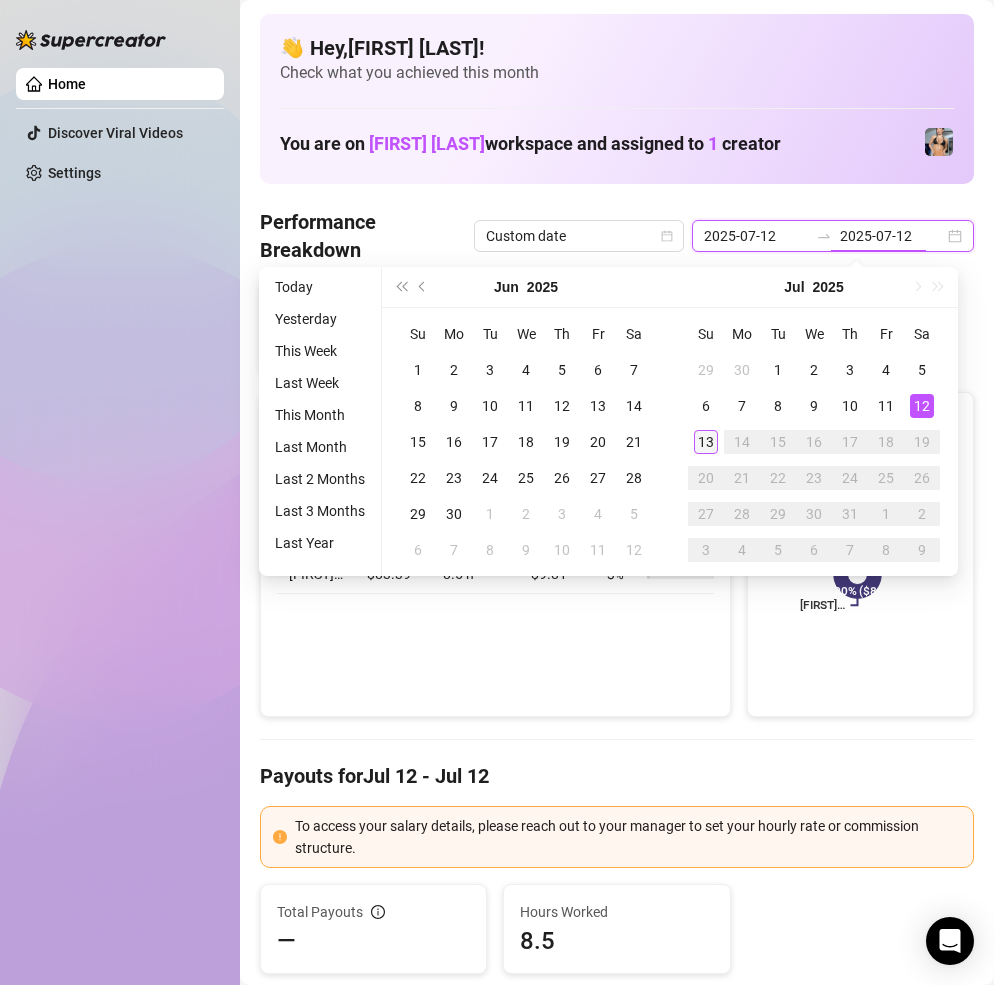 type on "2025-07-13" 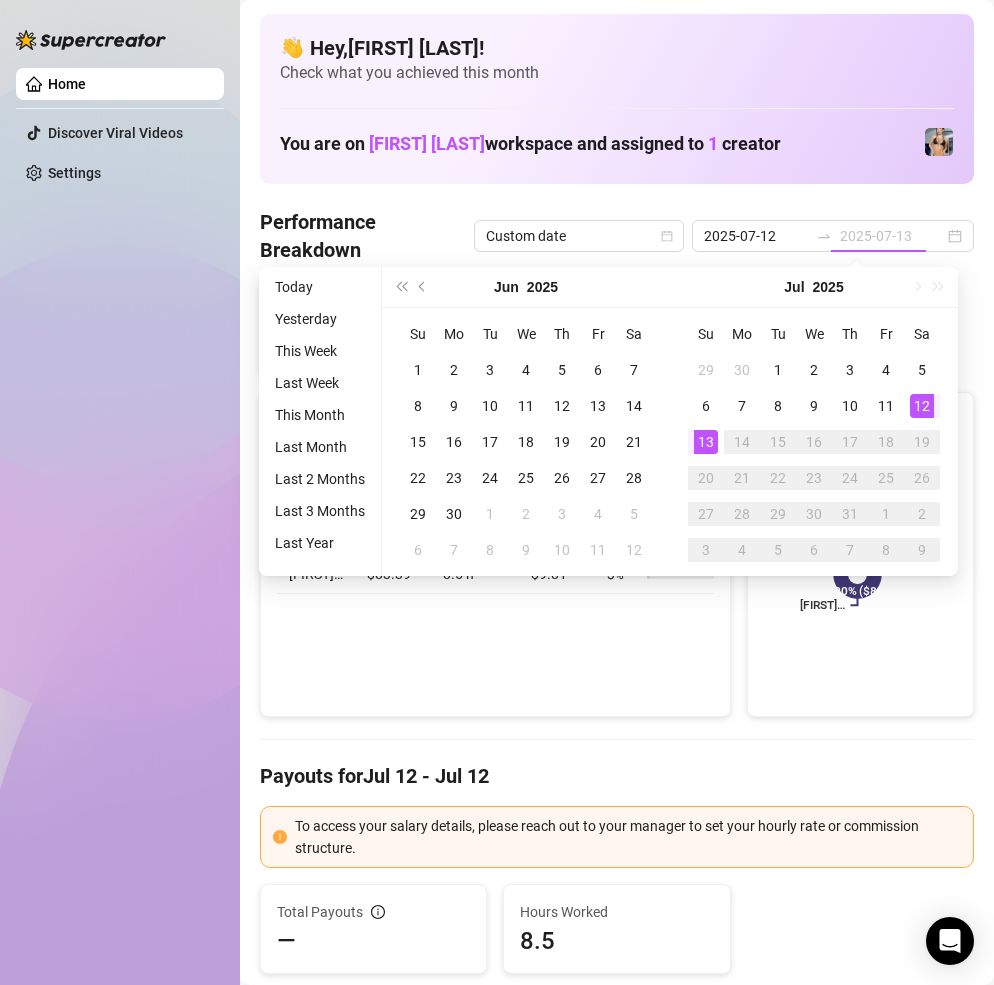click on "13" at bounding box center [706, 442] 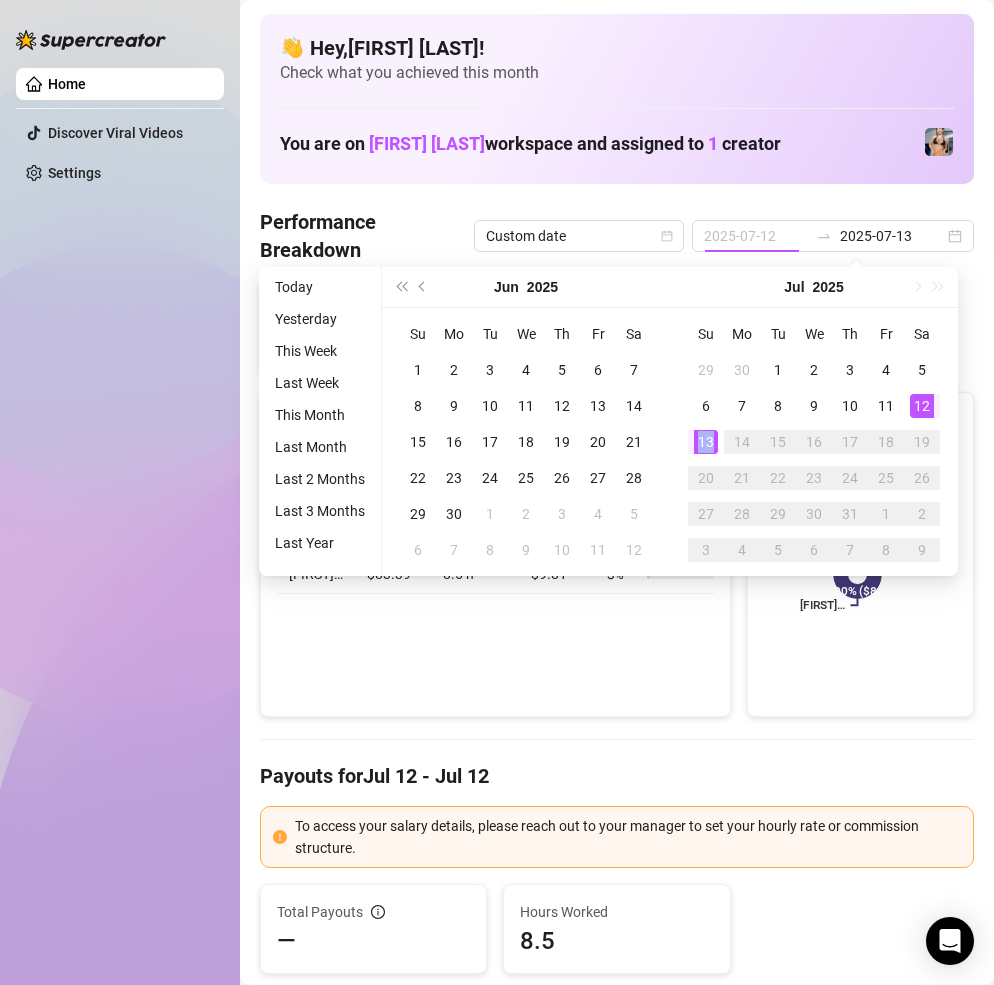 click on "13" at bounding box center [706, 442] 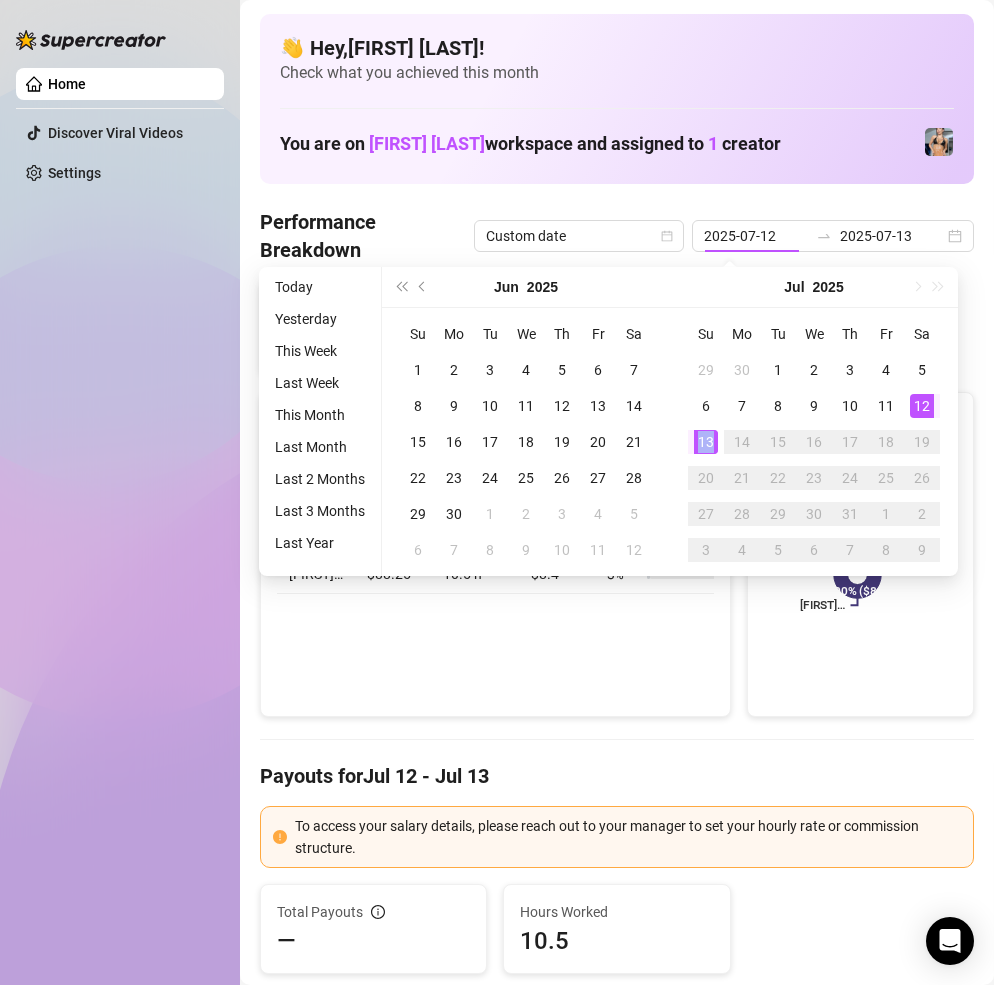 type on "2025-07-13" 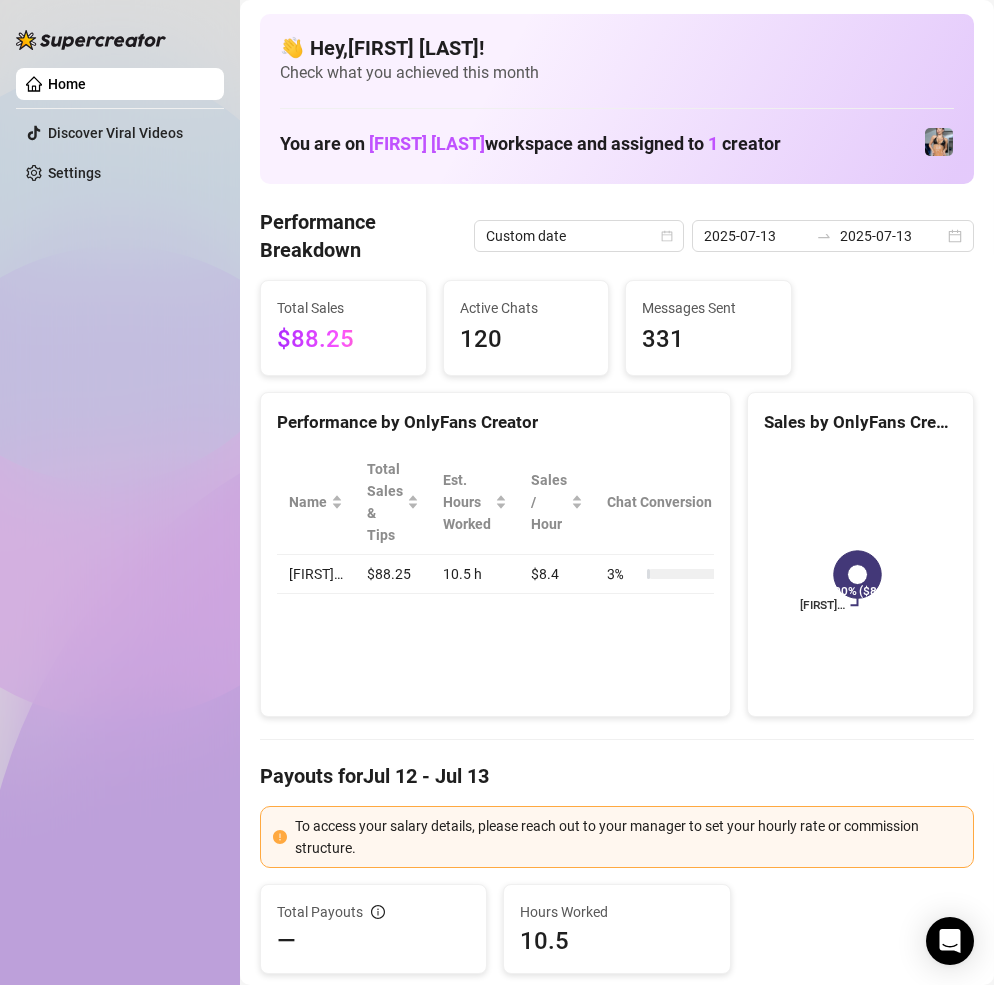 click on "Total Sales $[PRICE] Active Chats [NUMBER] Messages Sent [NUMBER]" at bounding box center [617, 328] 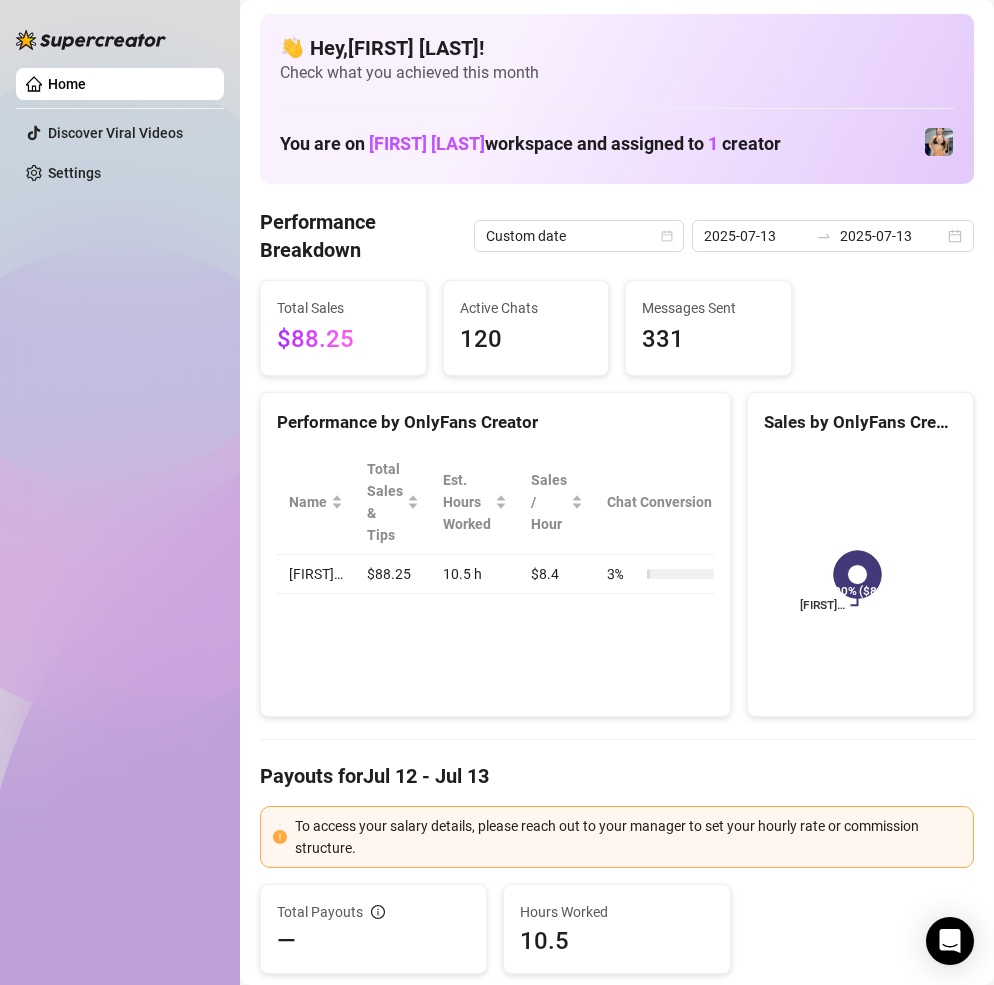 click on "Total Sales $[PRICE] Active Chats [NUMBER] Messages Sent [NUMBER]" at bounding box center [617, 328] 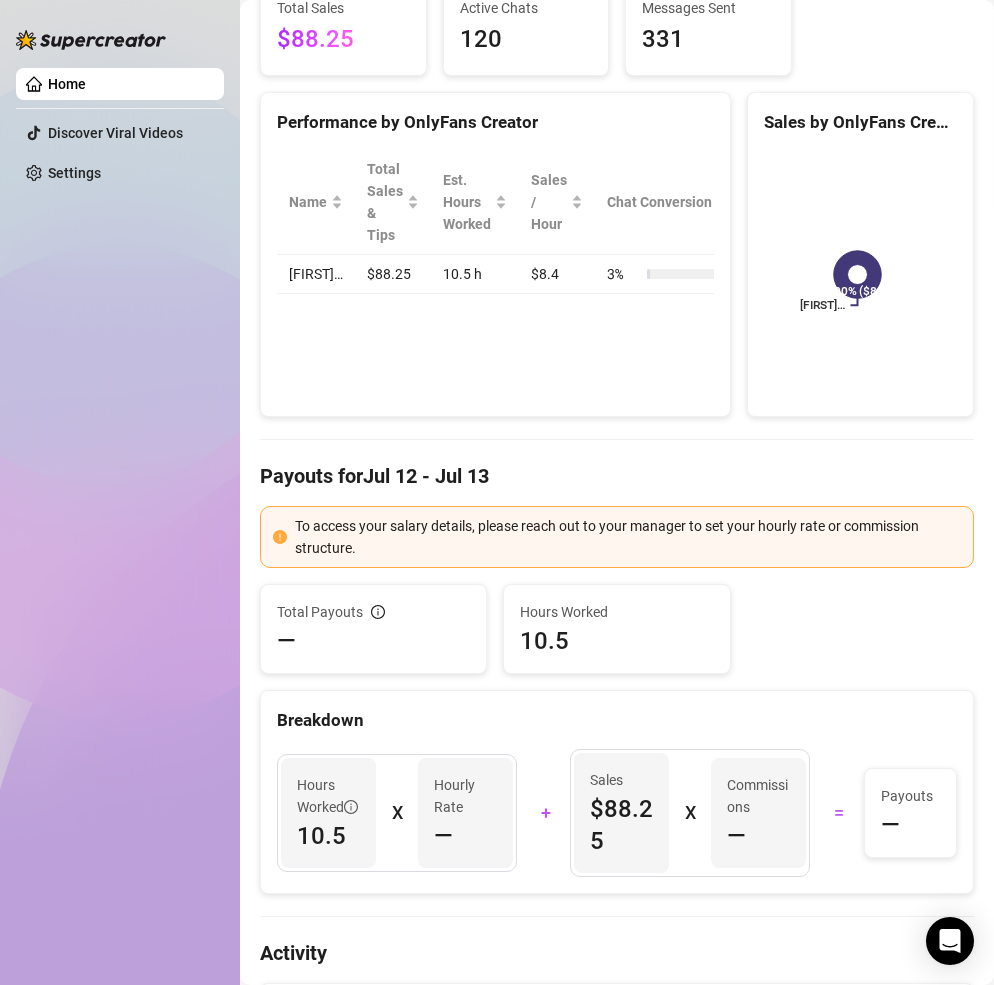 scroll, scrollTop: 0, scrollLeft: 0, axis: both 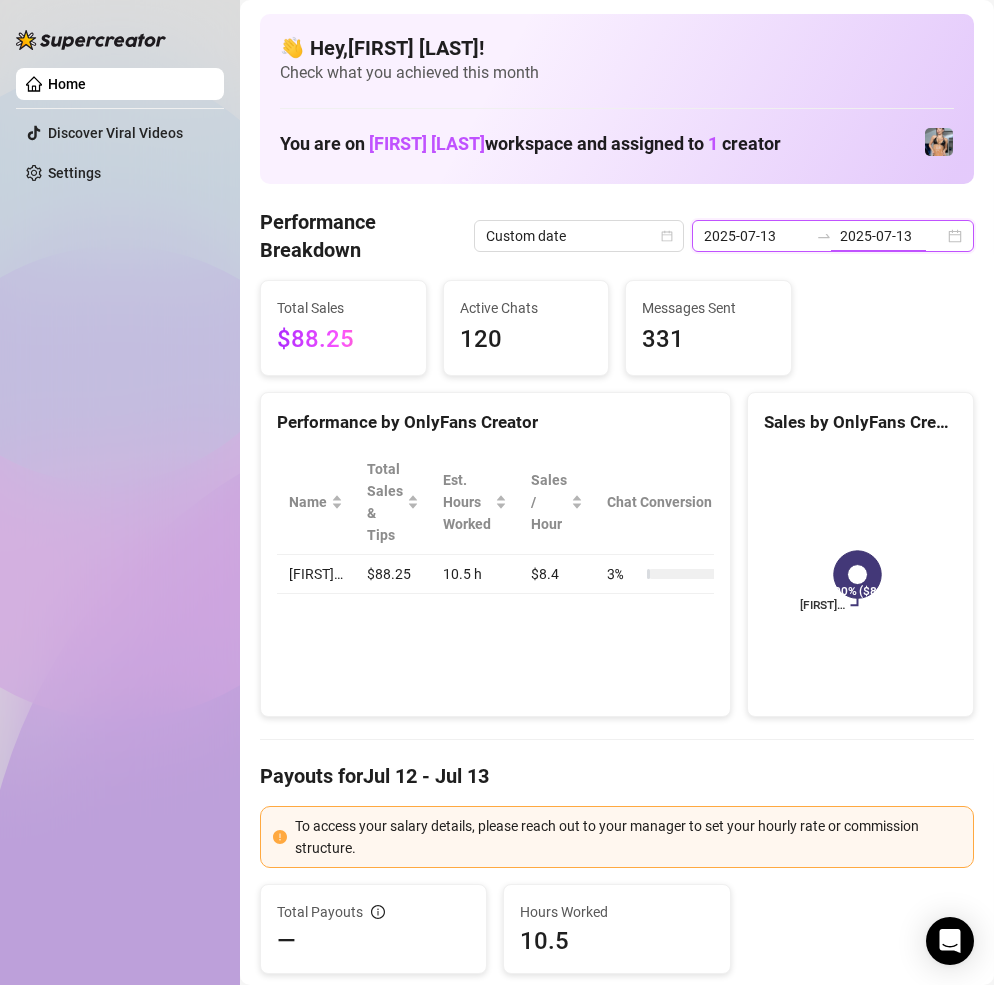 click on "2025-07-13" at bounding box center [892, 236] 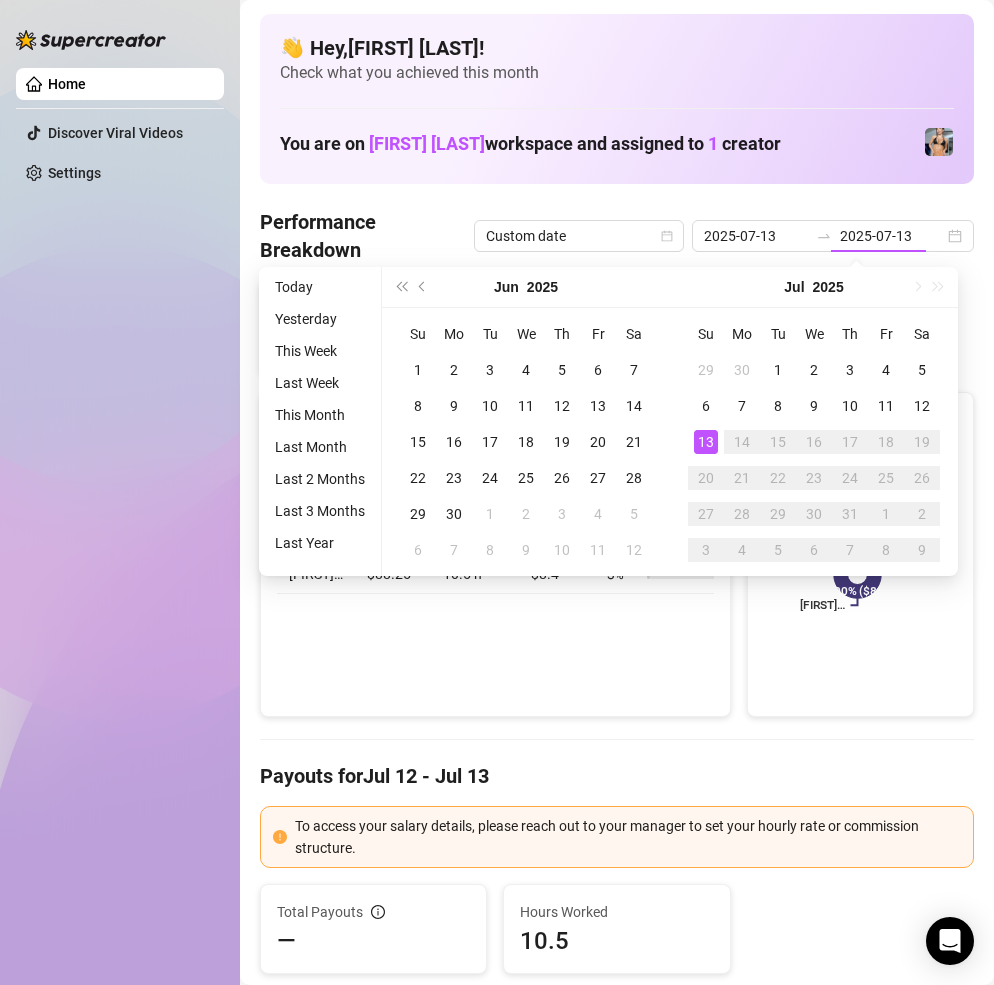 click on "14" at bounding box center (742, 442) 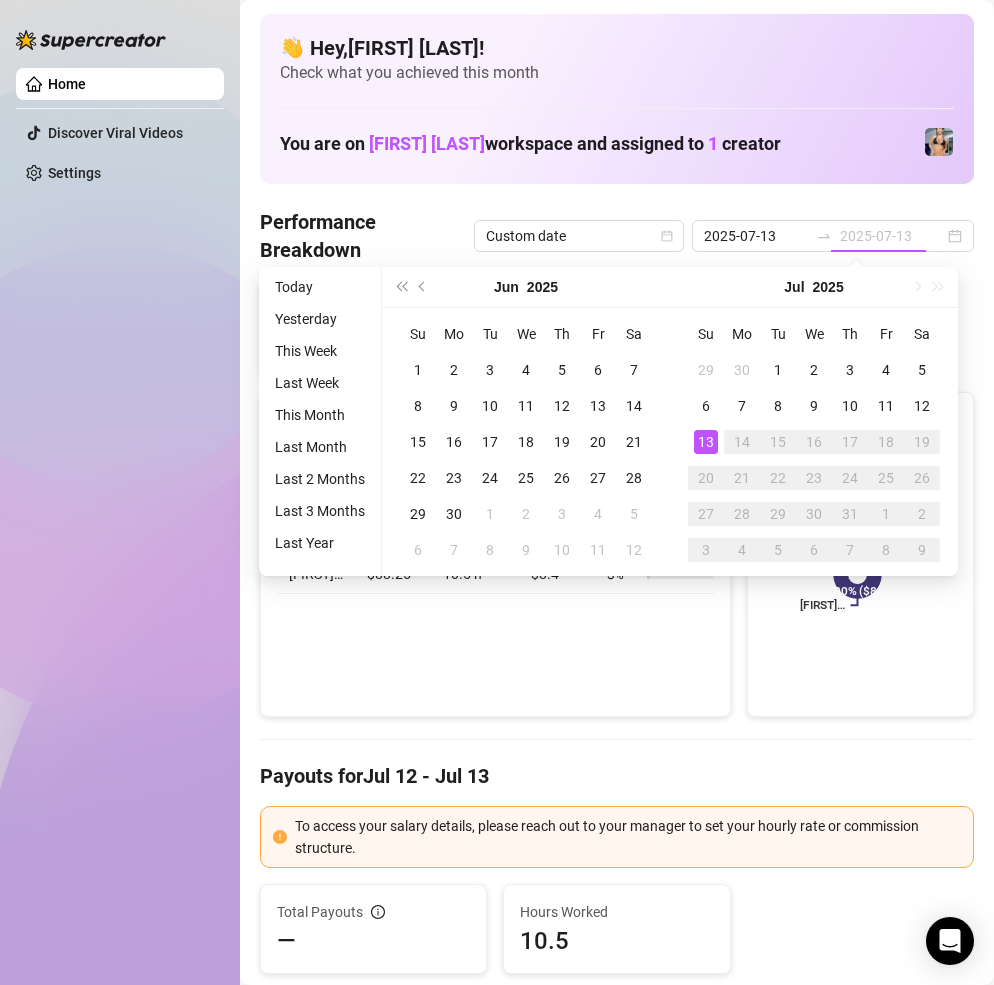 click on "13" at bounding box center [706, 442] 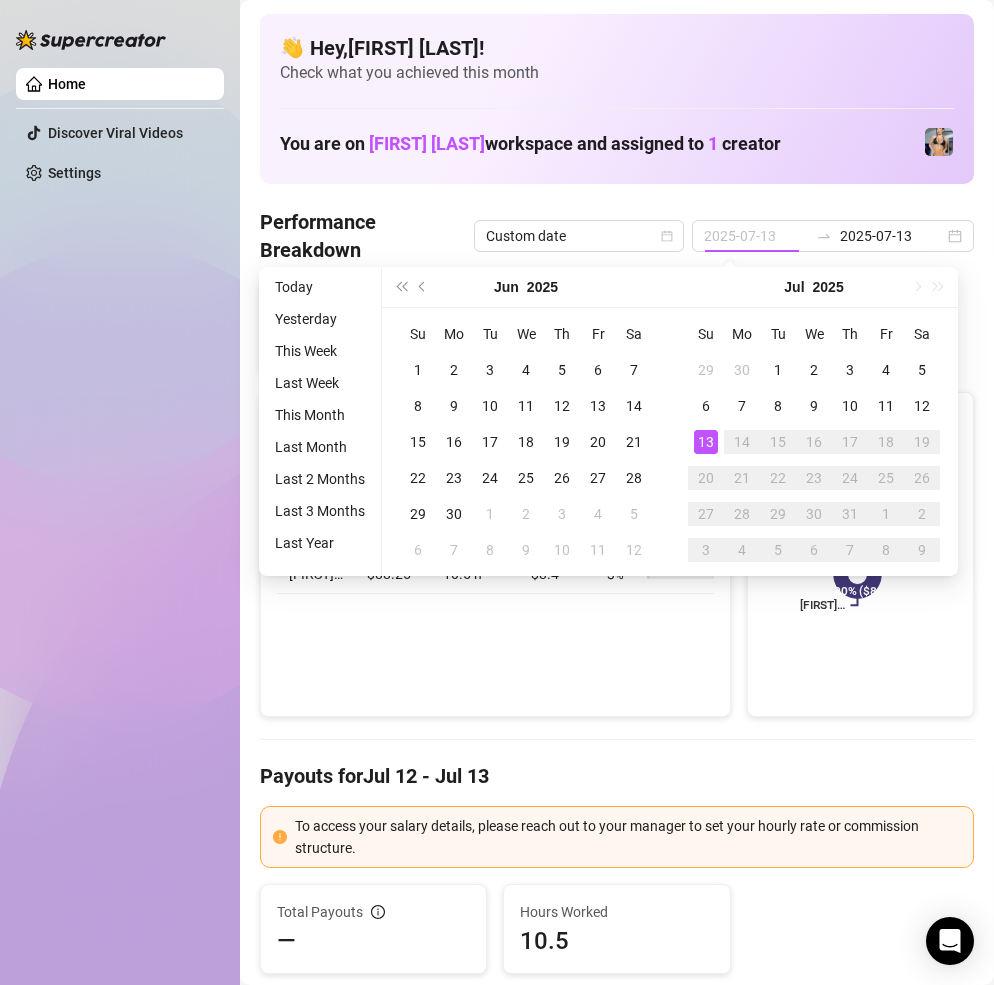 click on "13" at bounding box center (706, 442) 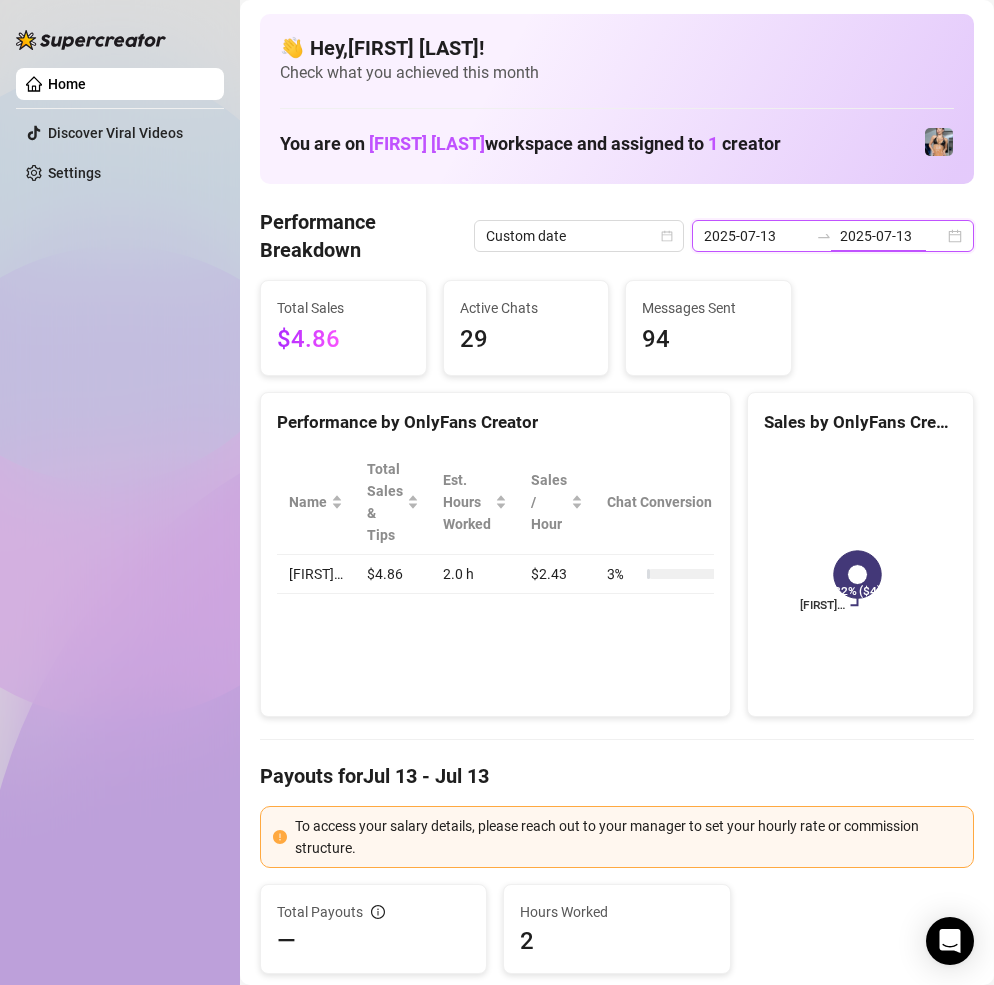 click on "2025-07-13" at bounding box center (892, 236) 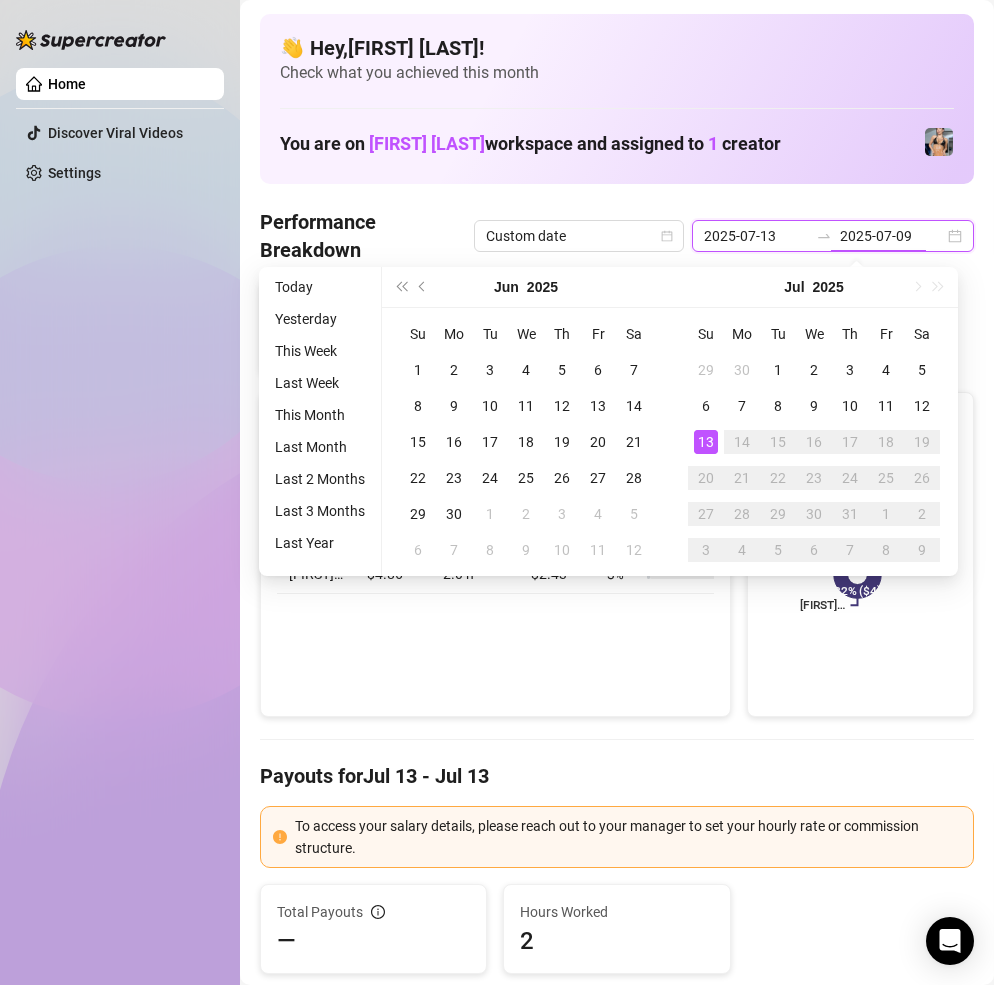 type on "2025-07-13" 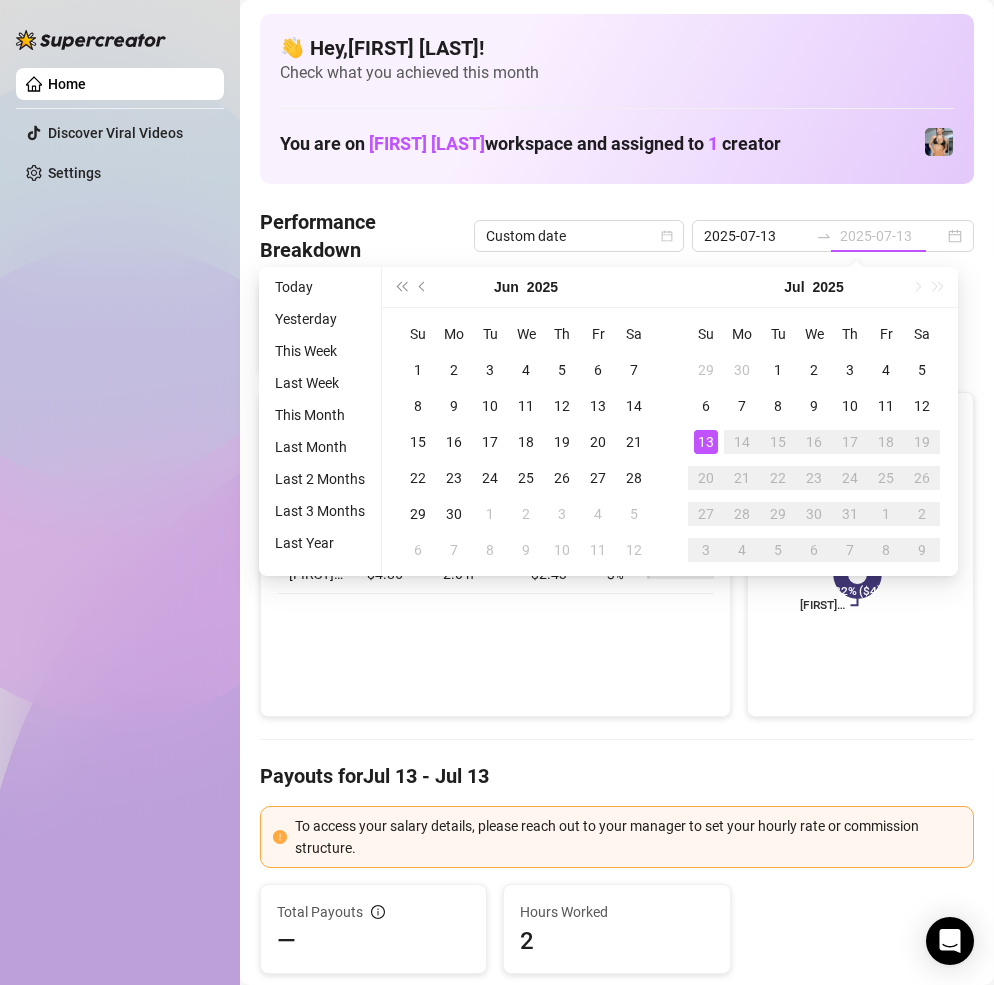 click on "13" at bounding box center [706, 442] 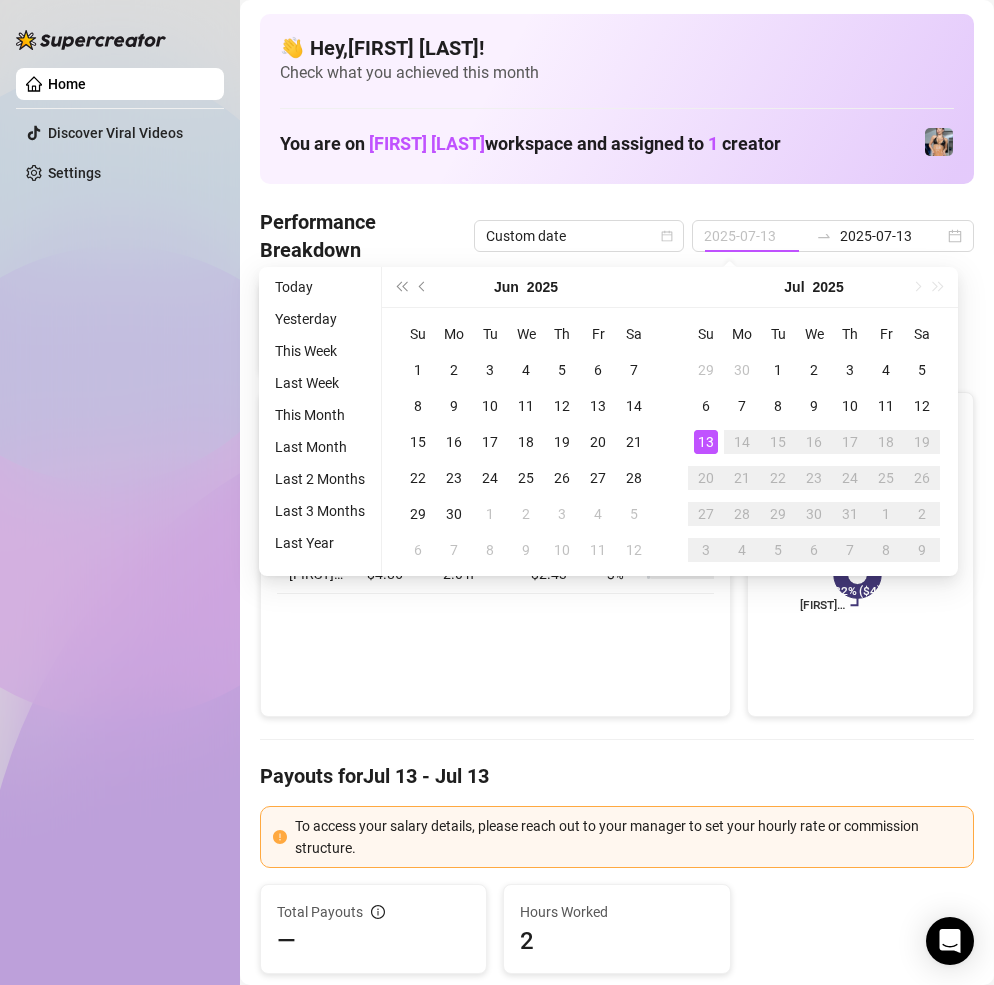 click on "13" at bounding box center (706, 442) 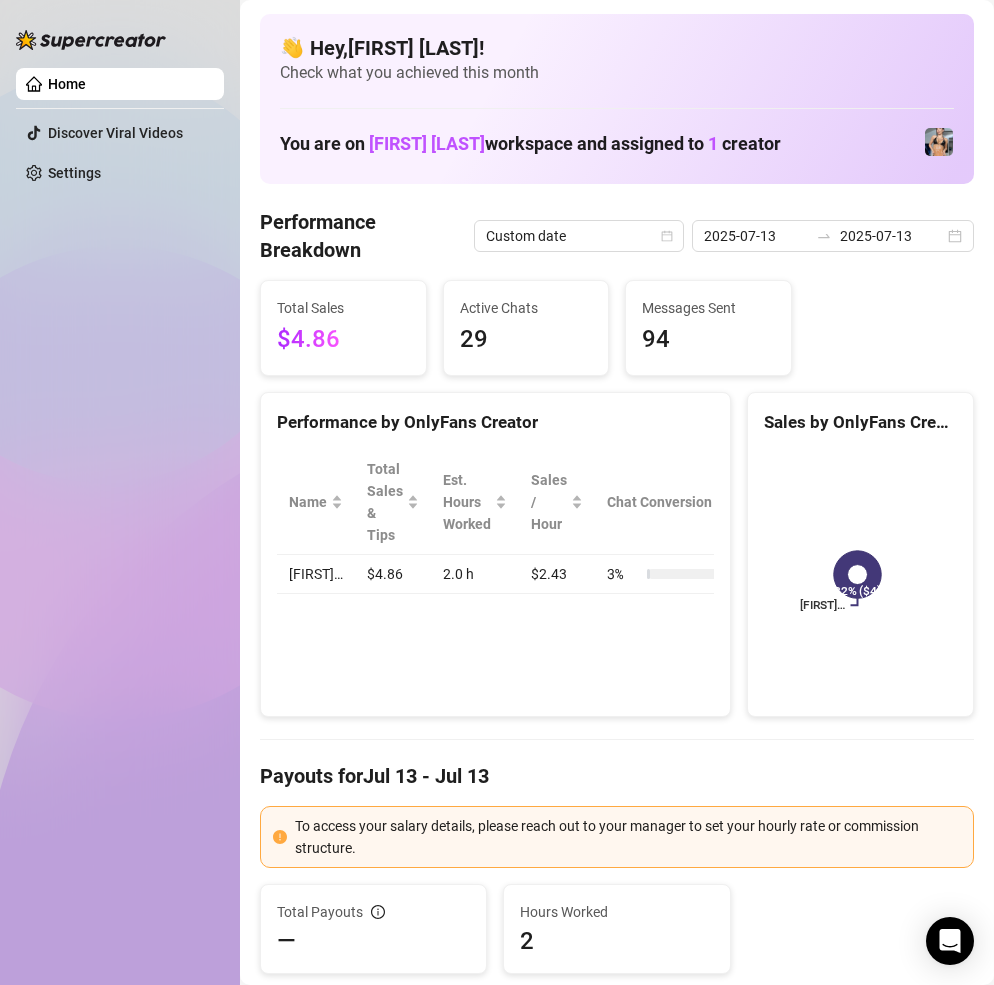 click on "Total Sales $4.86 Active Chats 29 Messages Sent 94" at bounding box center [617, 328] 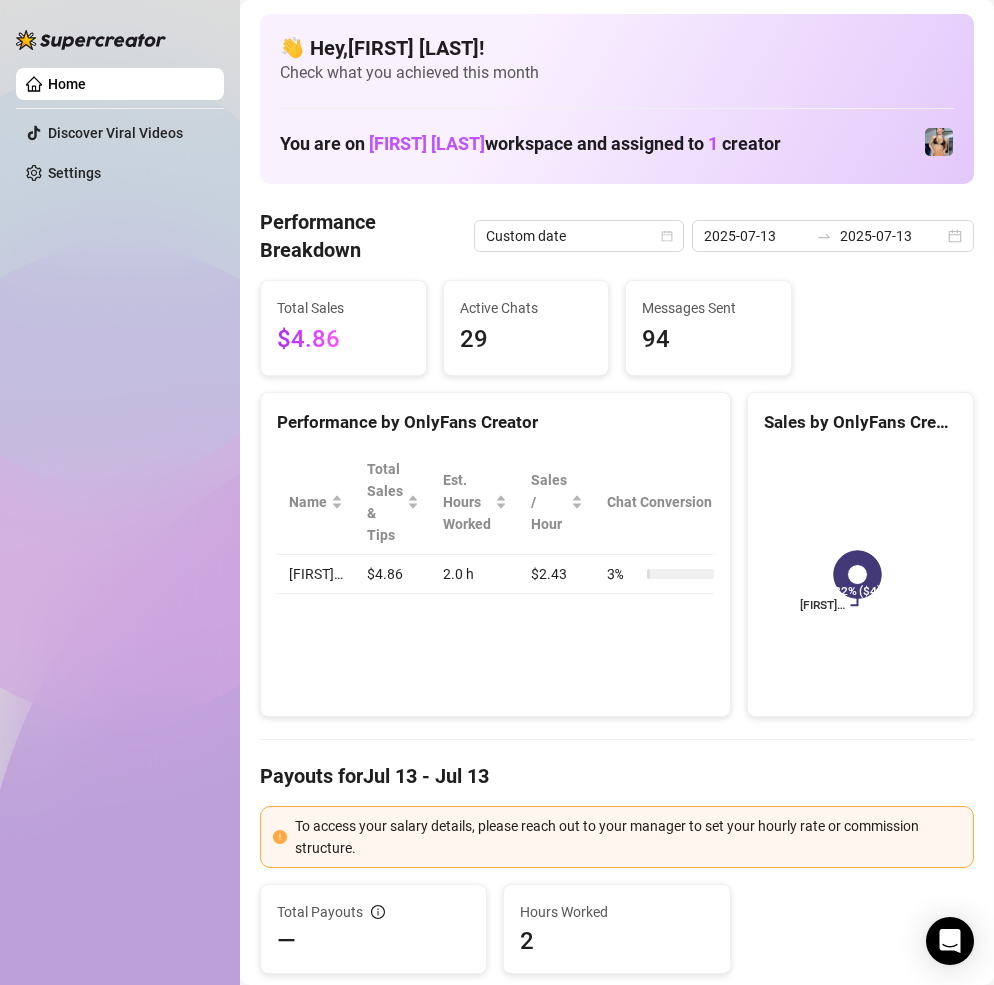 click on "Total Sales $4.86 Active Chats 29 Messages Sent 94" at bounding box center [617, 328] 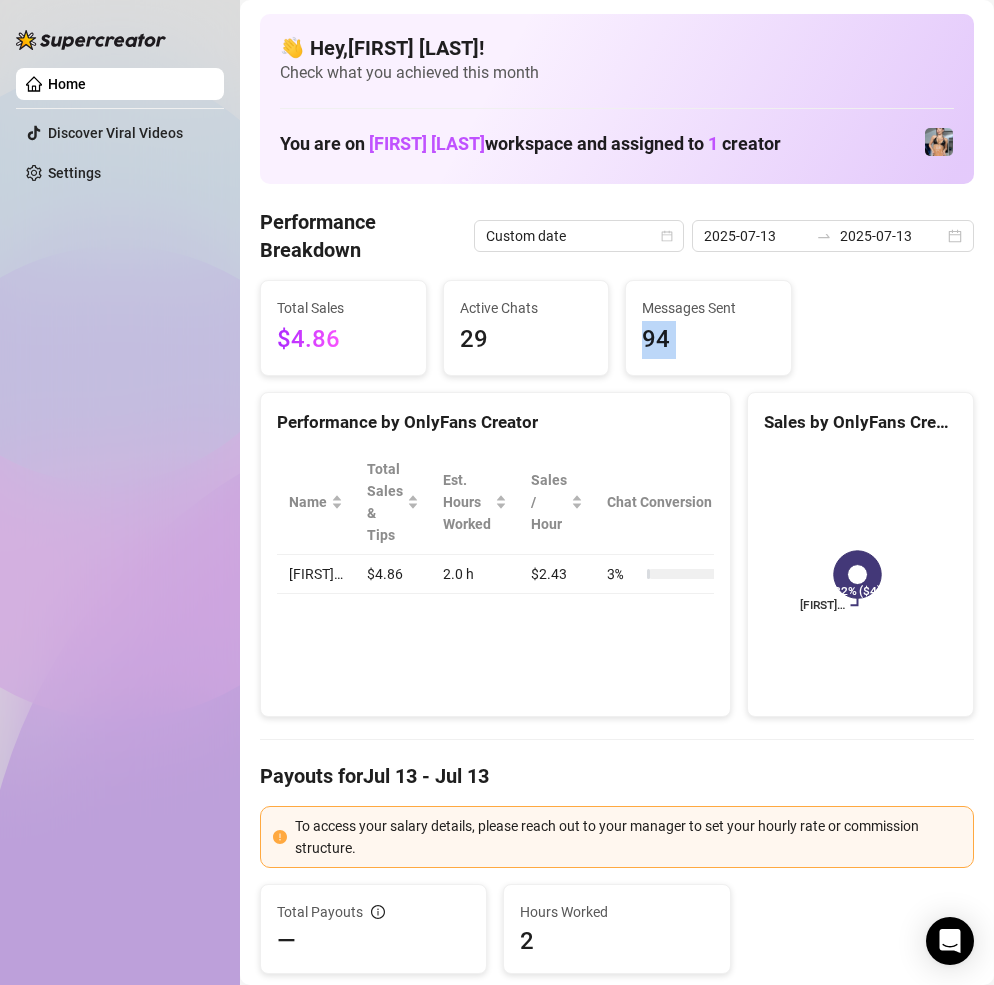 click on "Total Sales $4.86 Active Chats 29 Messages Sent 94" at bounding box center [617, 328] 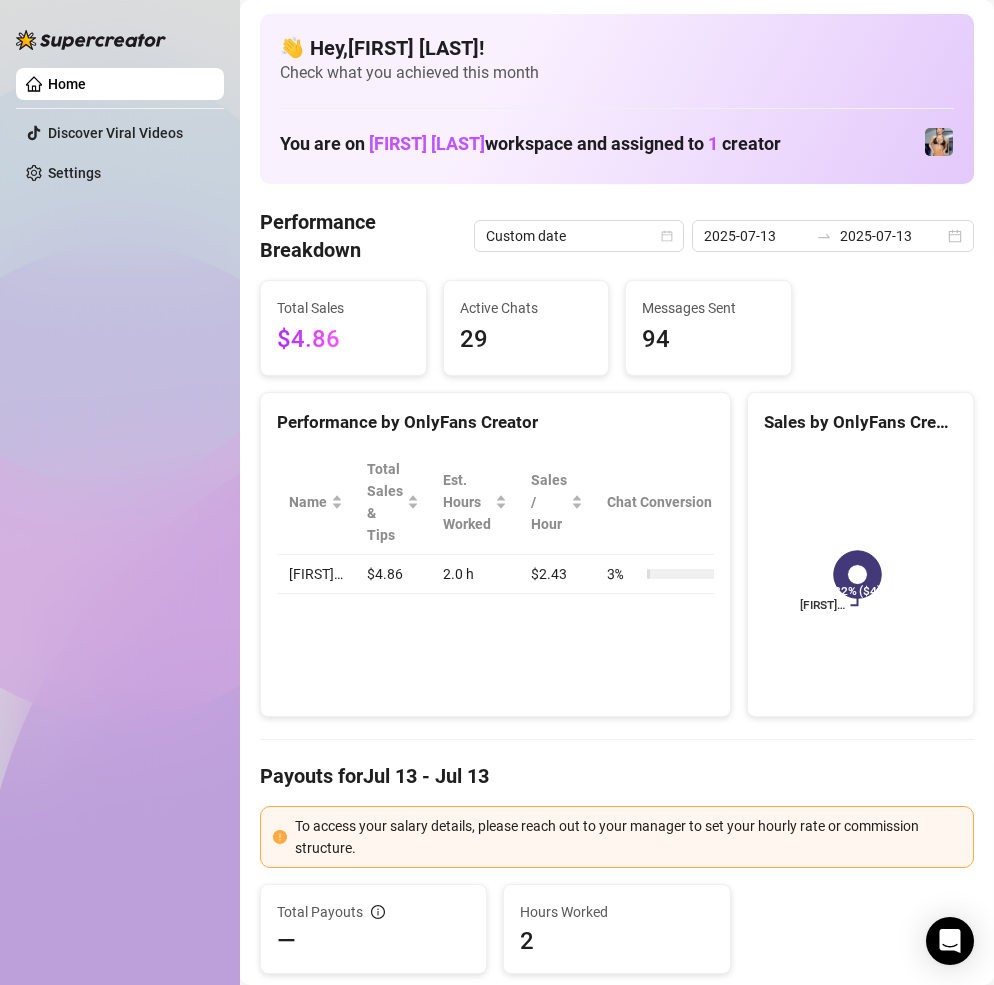 click on "Home Discover Viral Videos Settings" at bounding box center (120, 483) 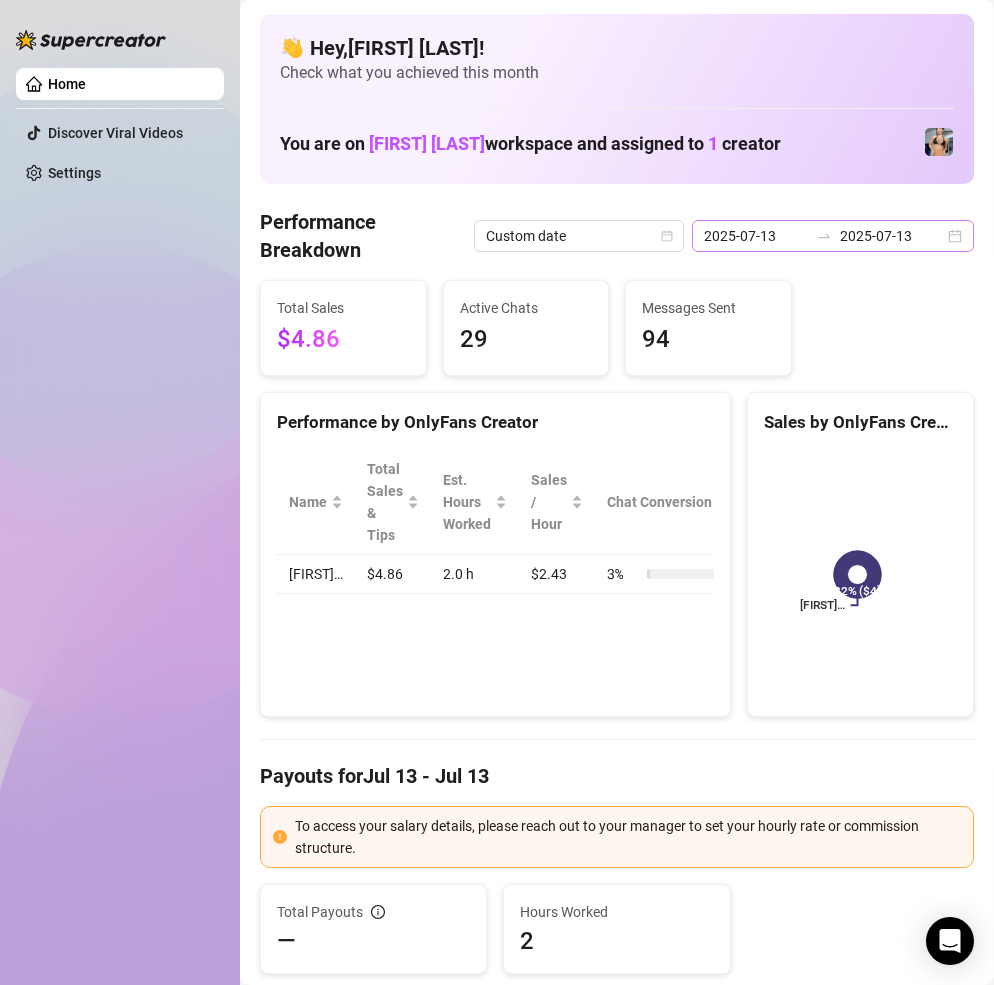 click 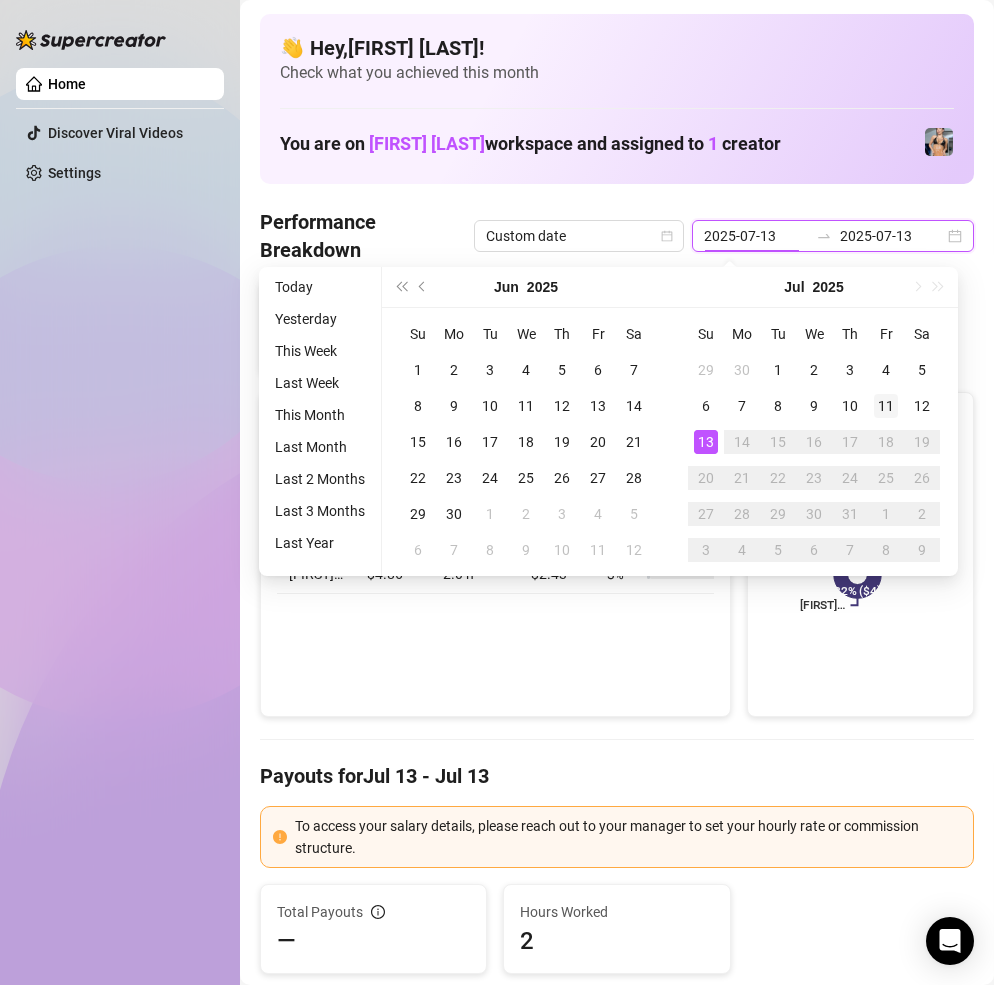 type on "2025-07-11" 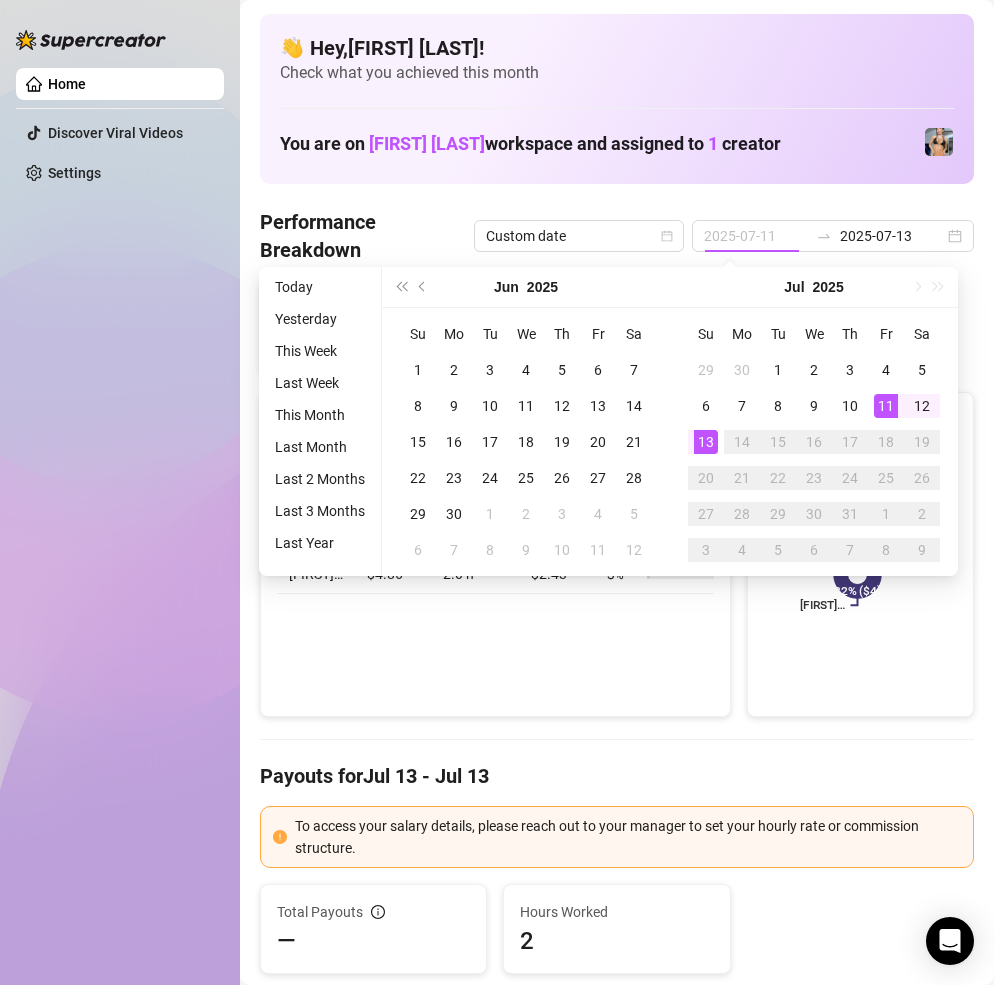 click on "11" at bounding box center [886, 406] 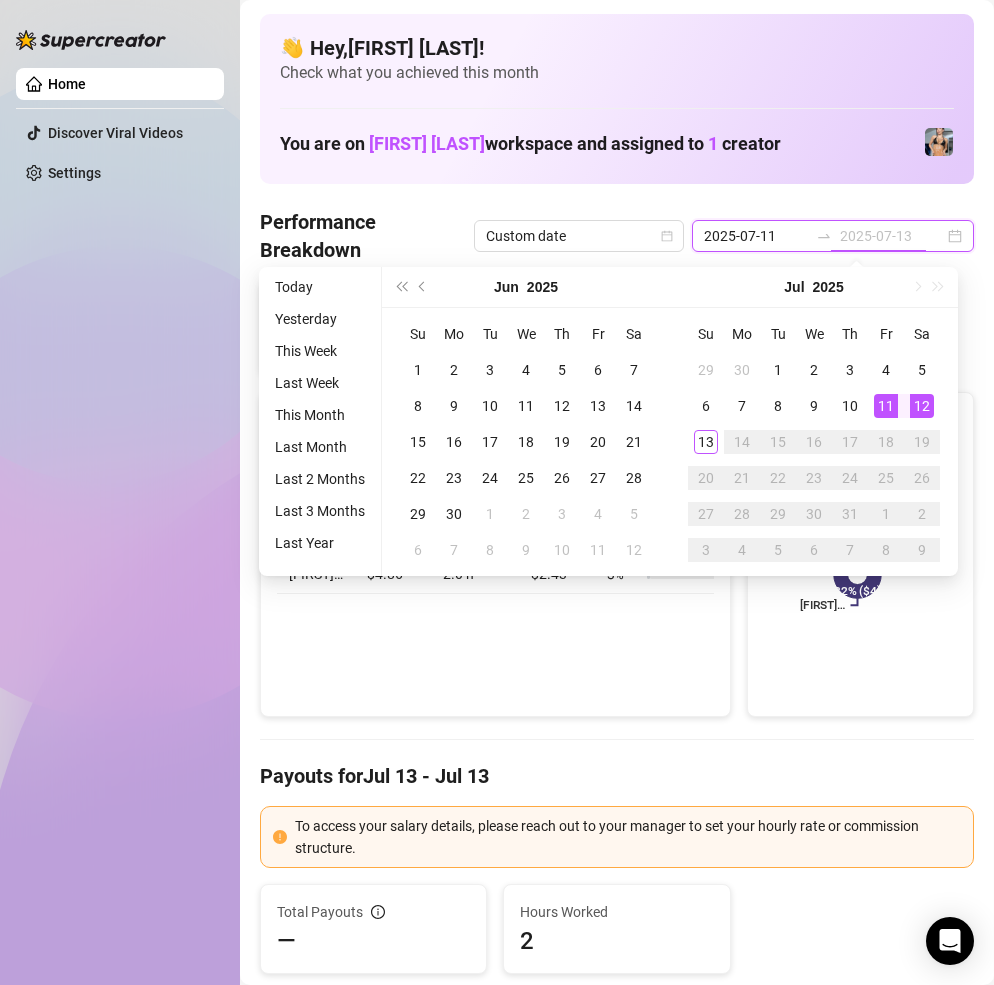type on "2025-07-12" 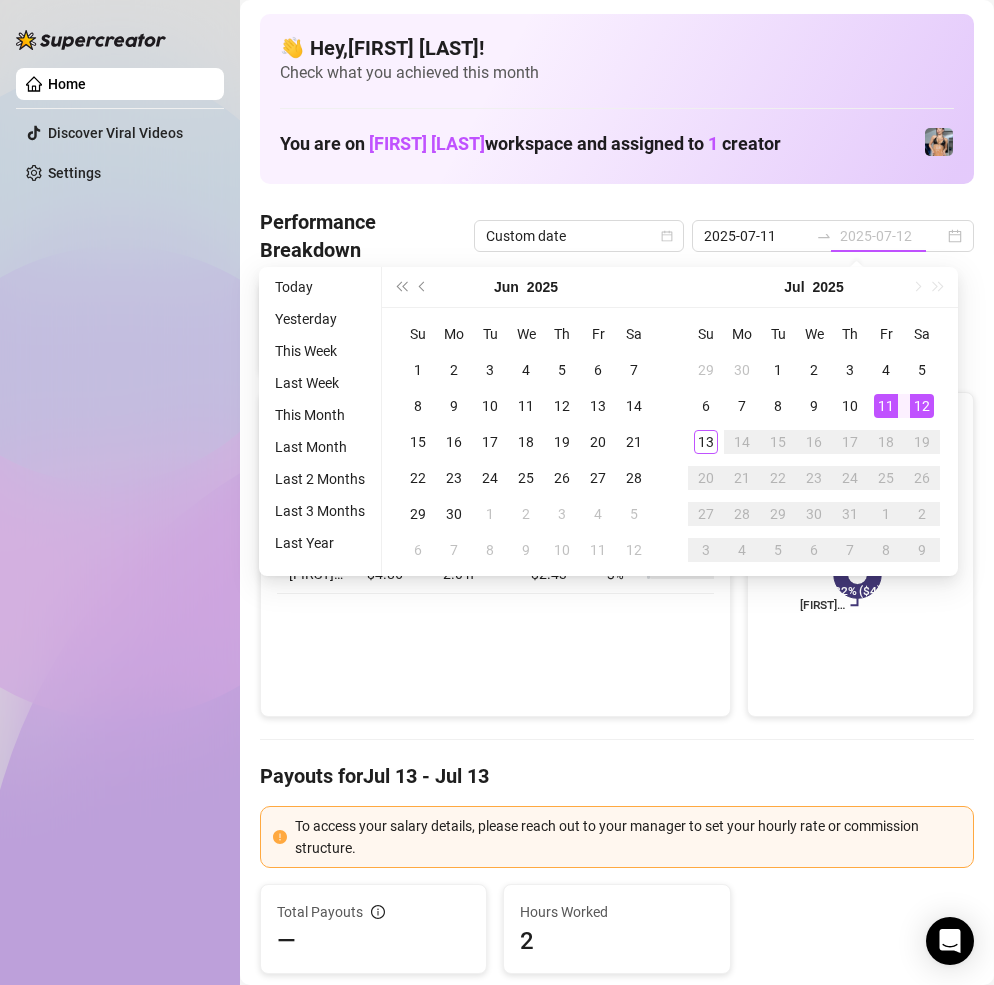 click on "12" at bounding box center [922, 406] 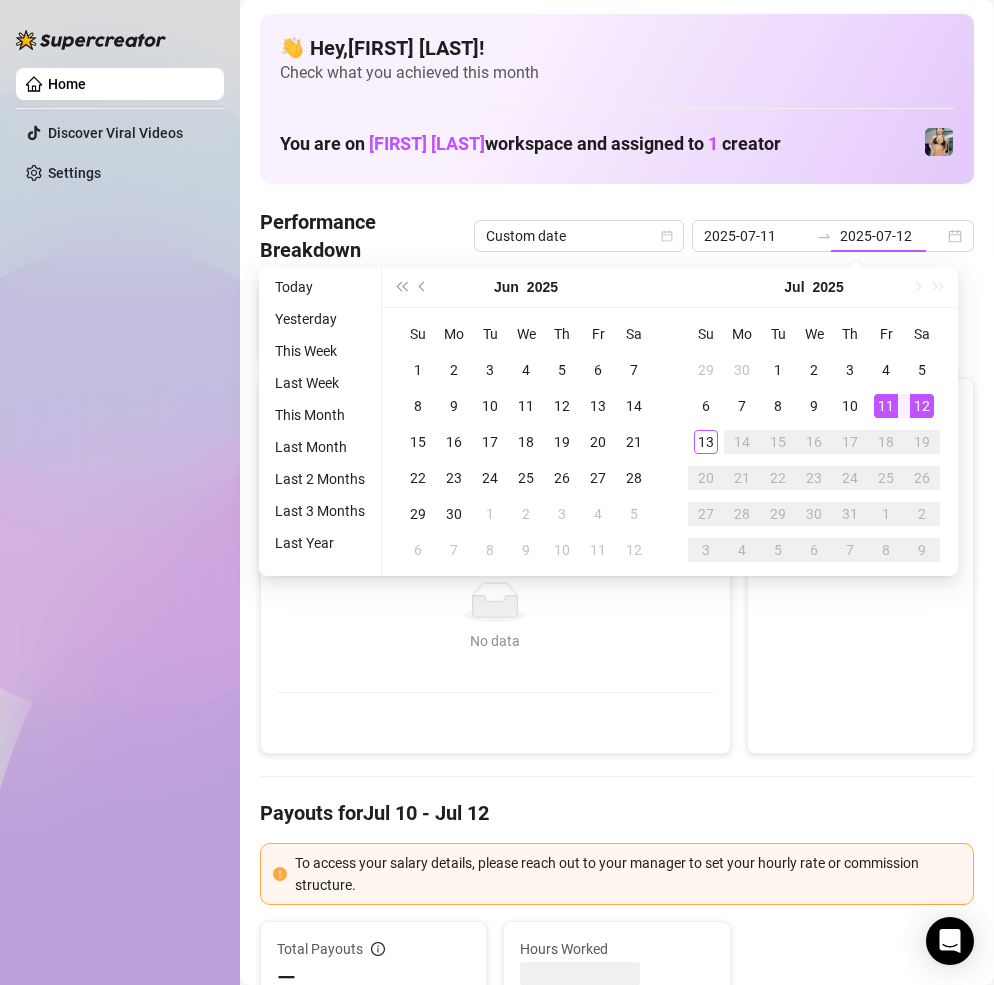 type on "2025-07-11" 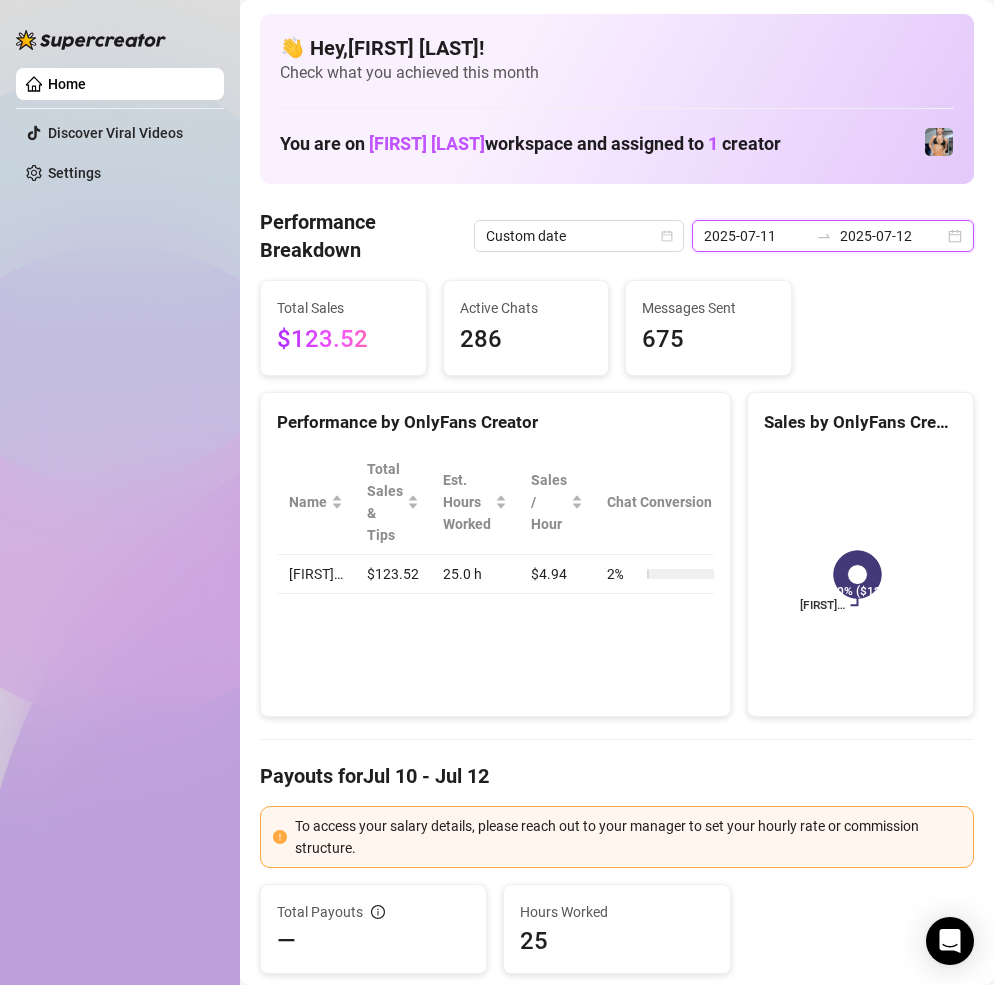 click on "2025-07-12" at bounding box center [892, 236] 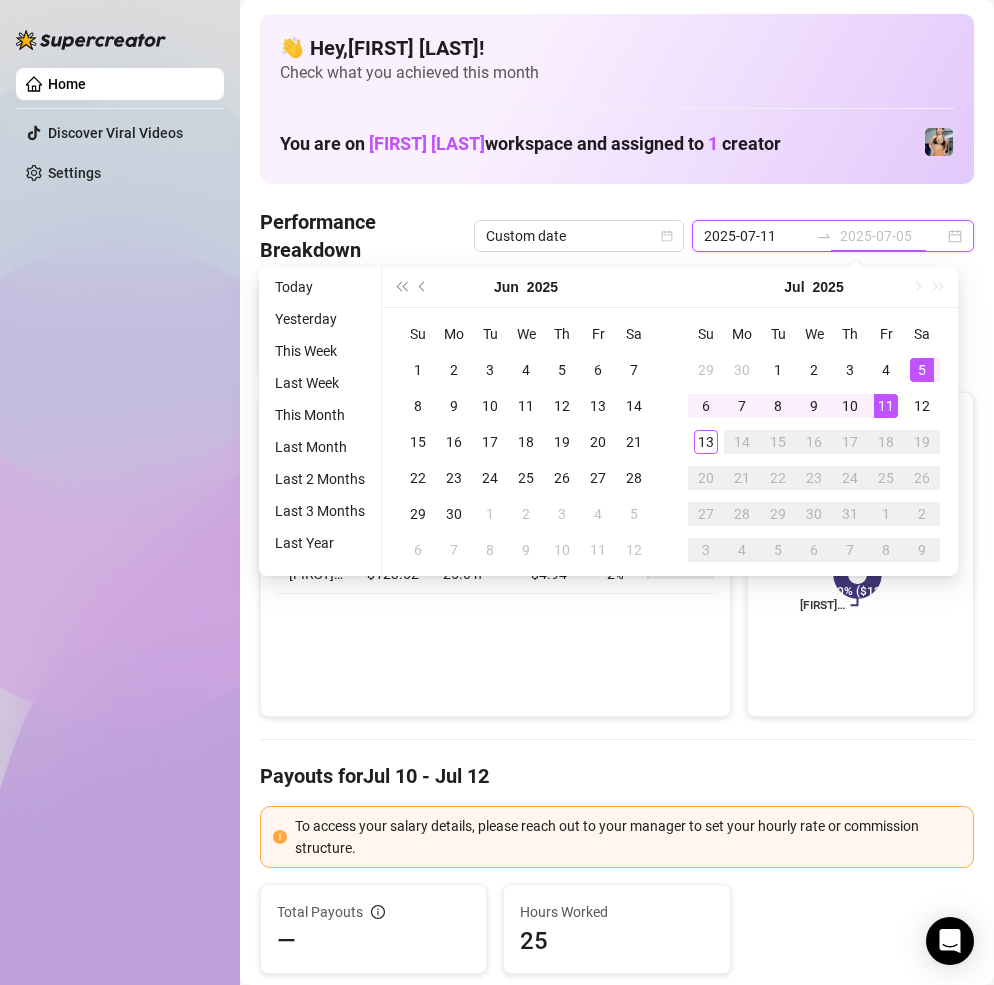 type on "2025-07-11" 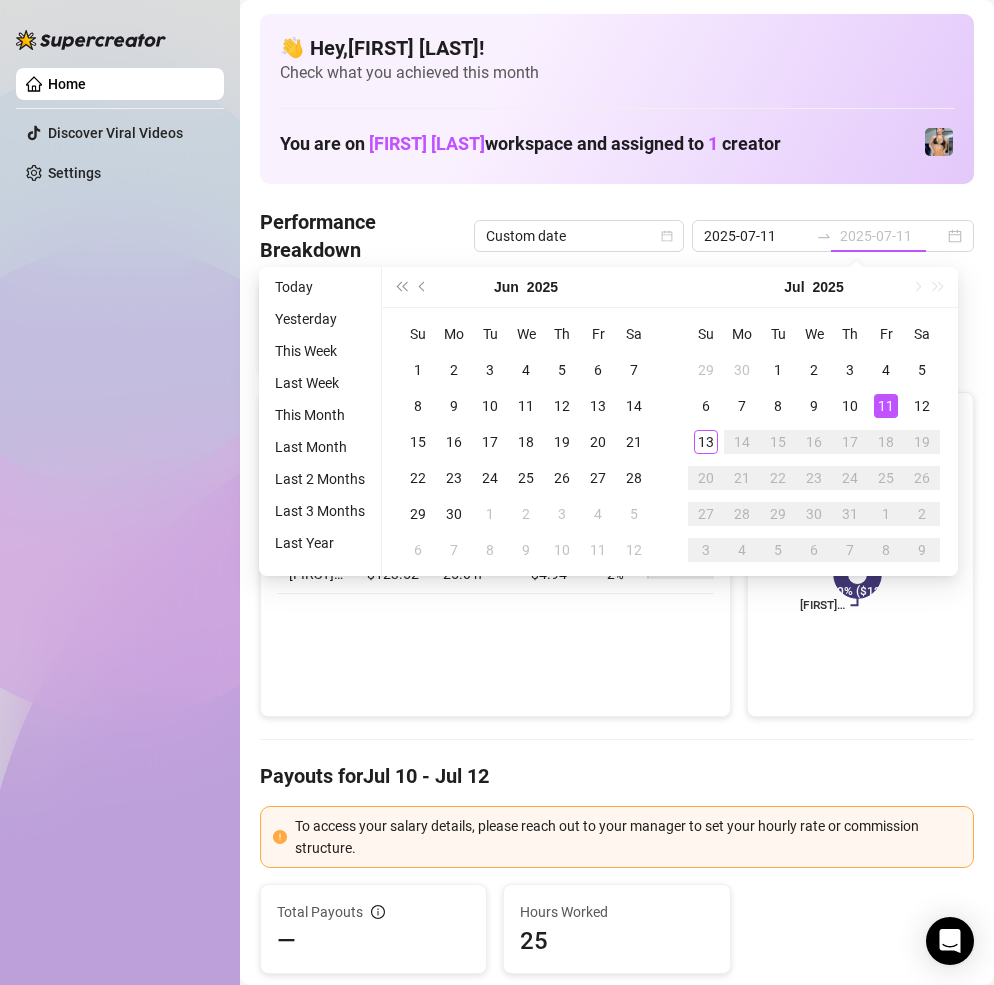click on "11" at bounding box center (886, 406) 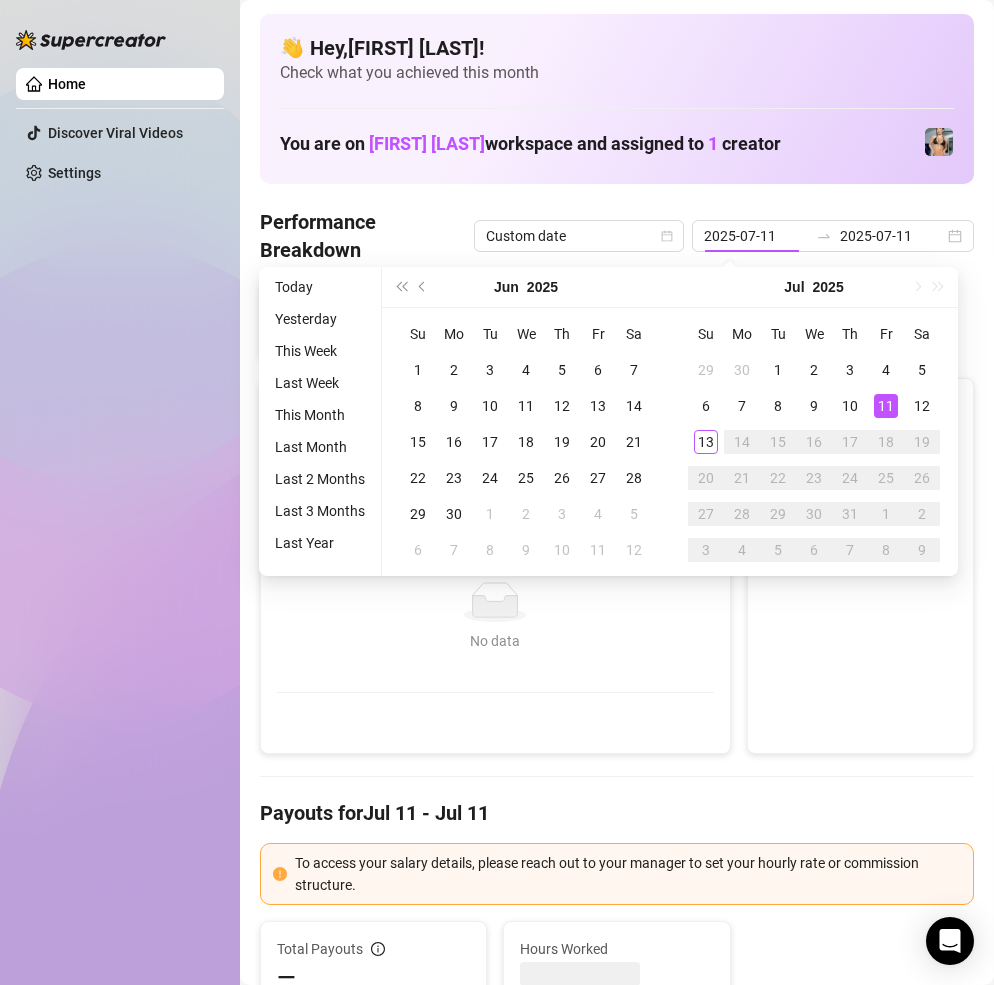 type on "2025-07-11" 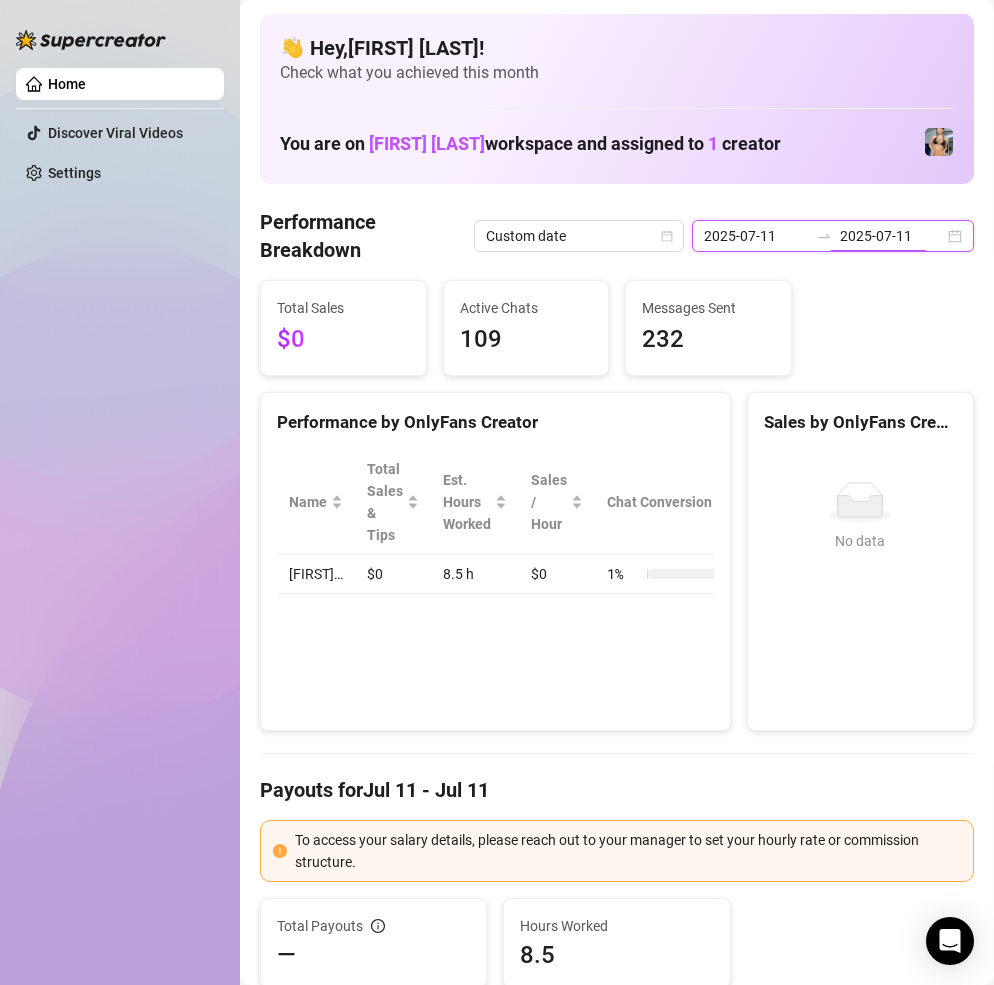 click on "2025-07-11" at bounding box center [892, 236] 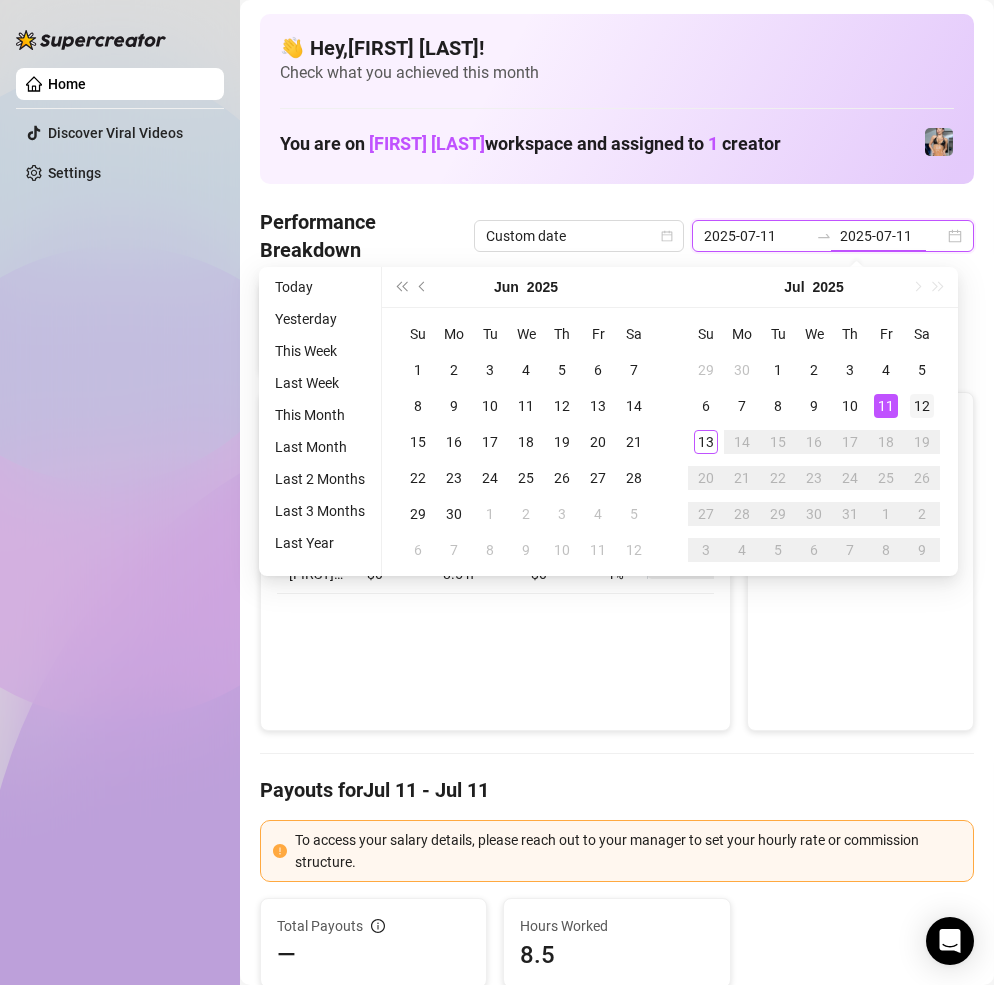 type on "2025-07-12" 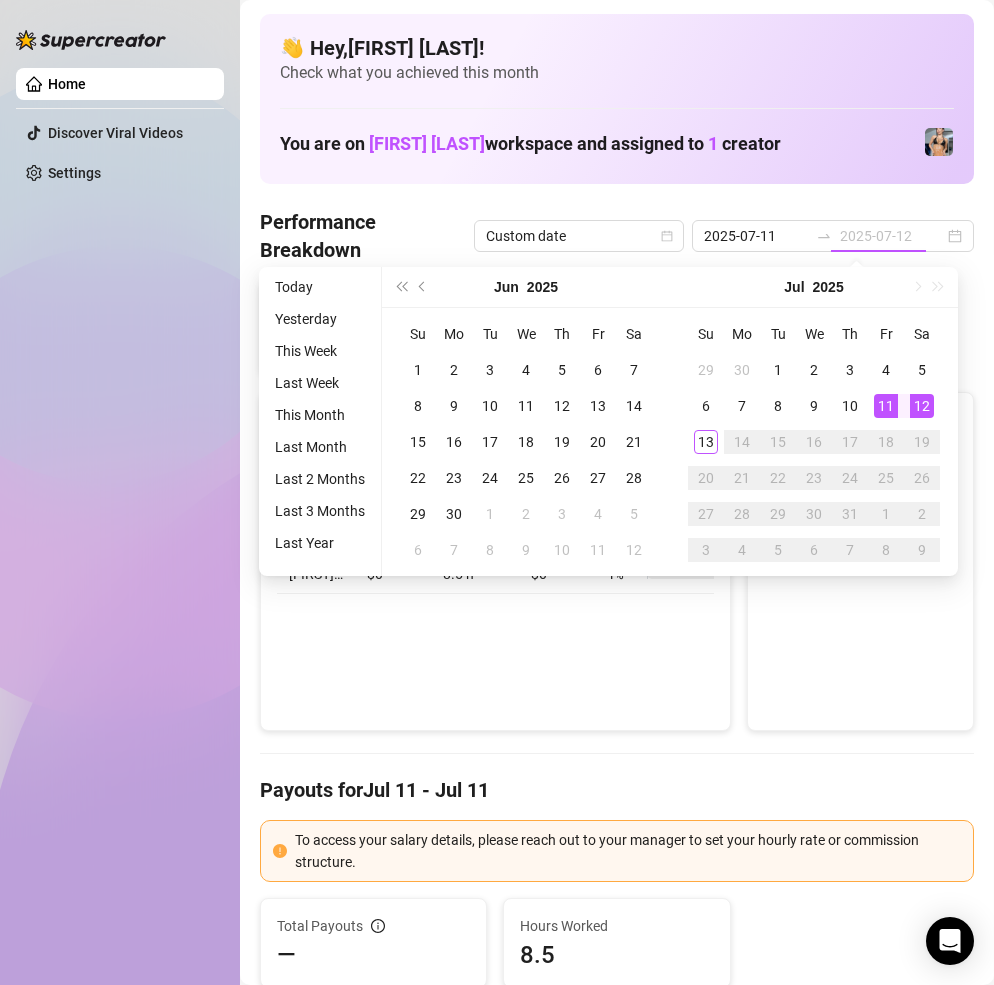 click on "12" at bounding box center [922, 406] 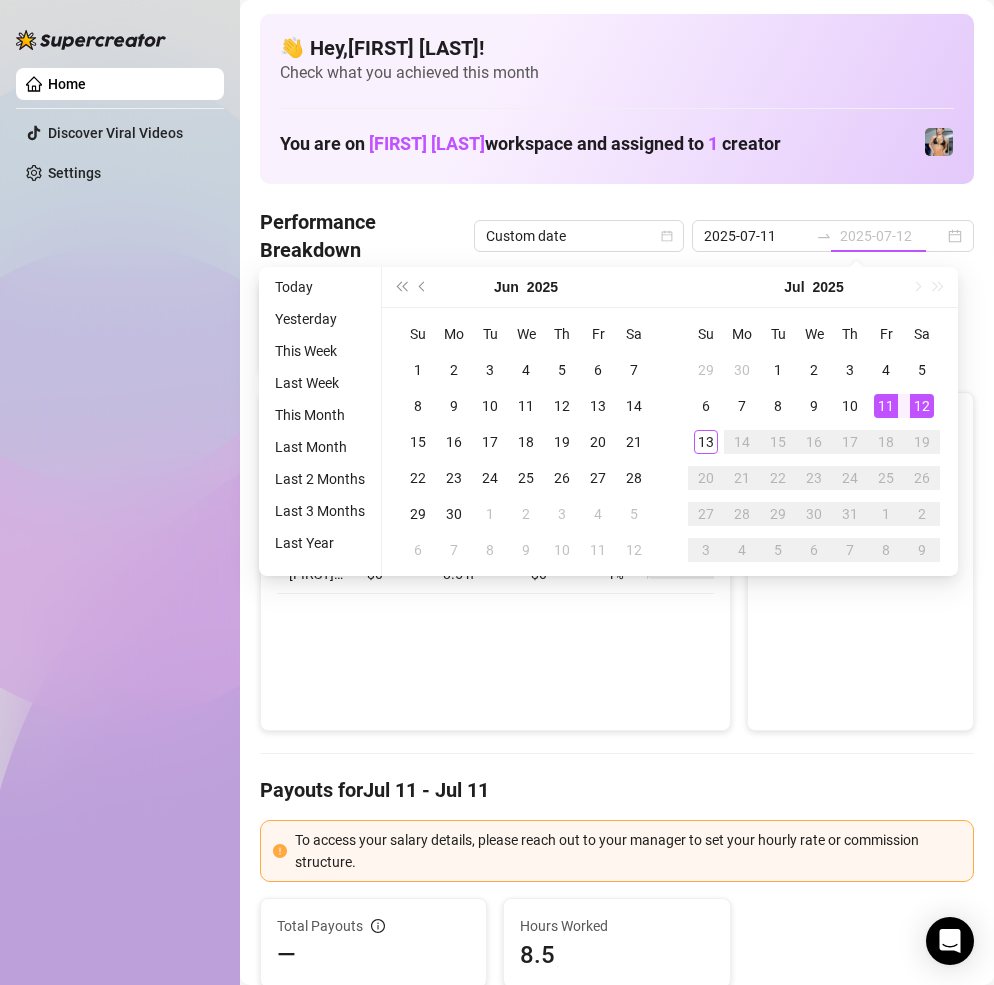 click on "12" at bounding box center (922, 406) 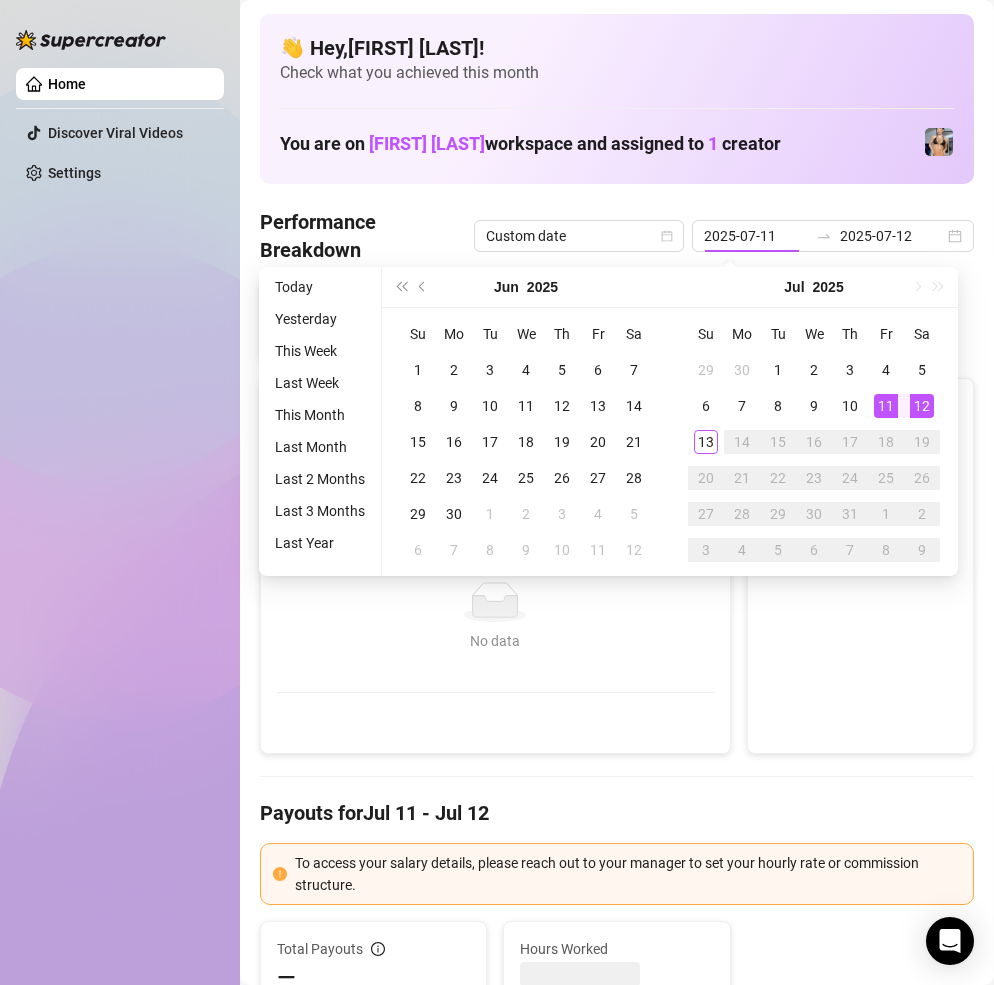 type on "2025-07-12" 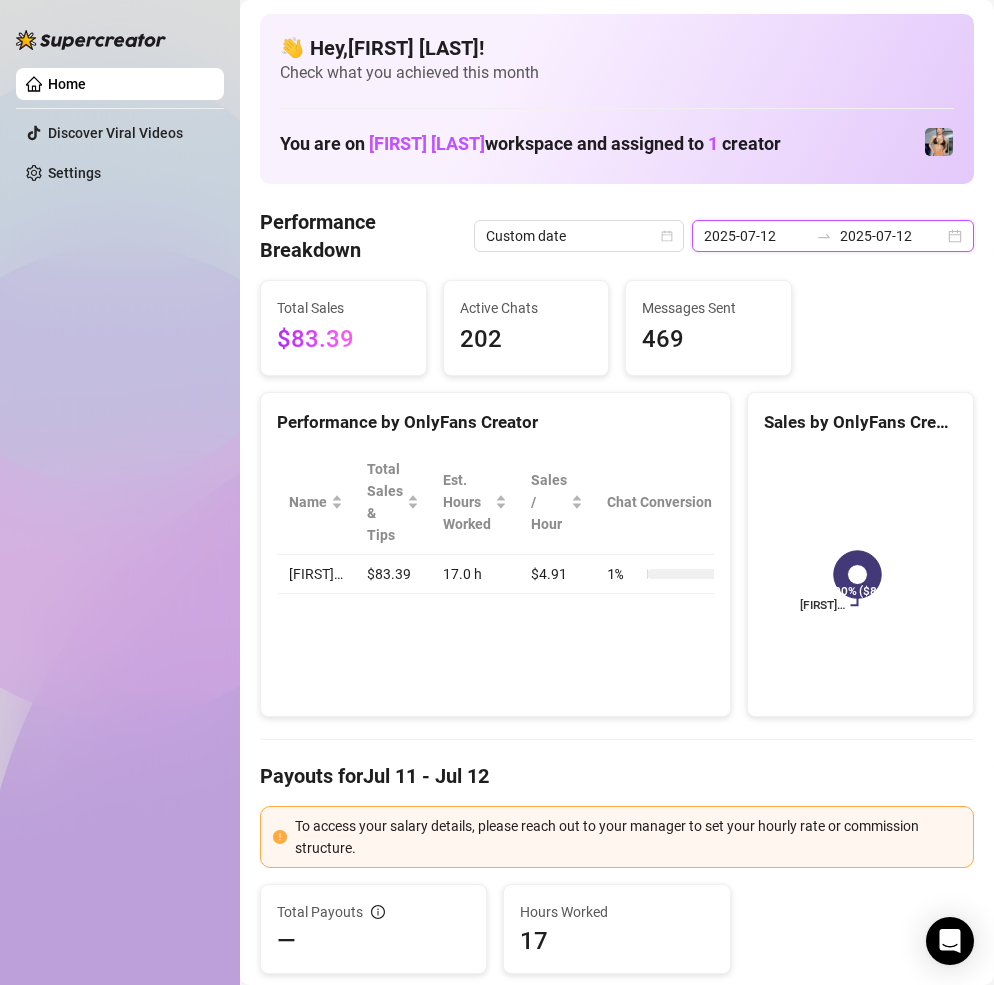 click on "2025-07-12" at bounding box center [892, 236] 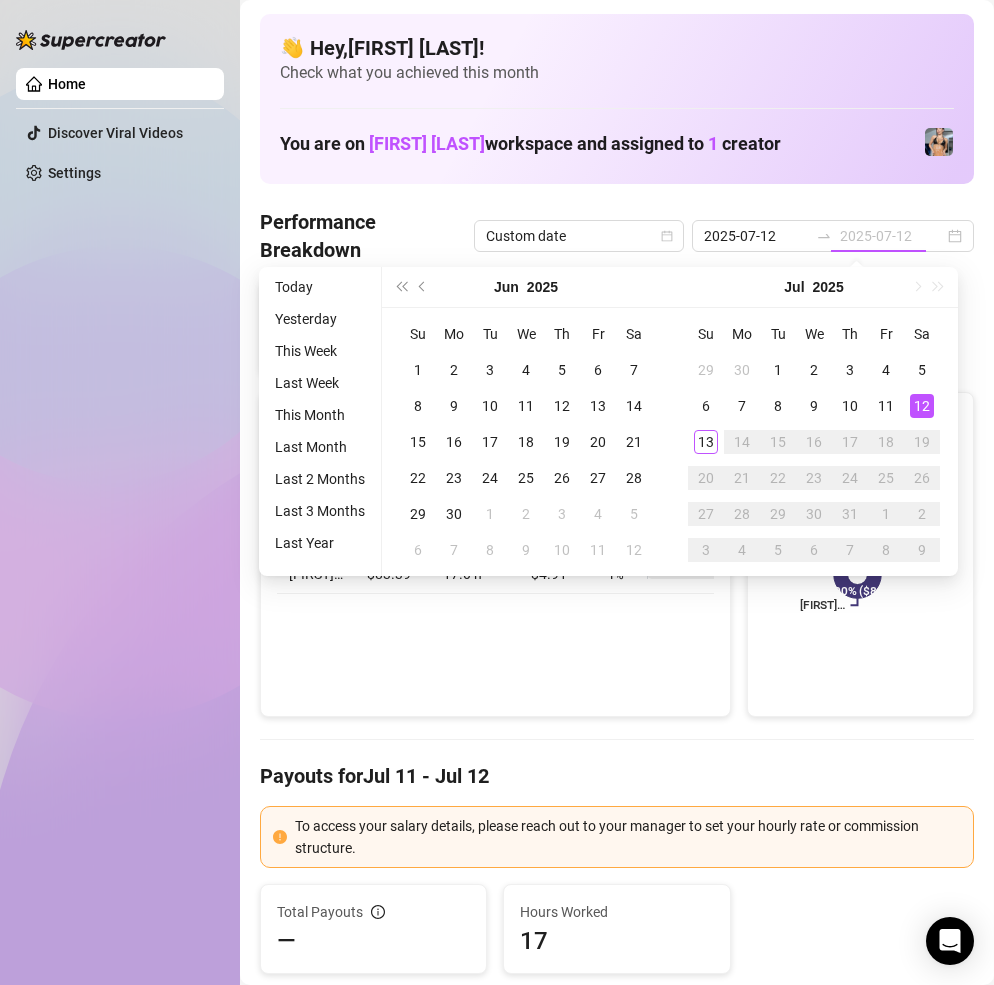 click on "12" at bounding box center [922, 406] 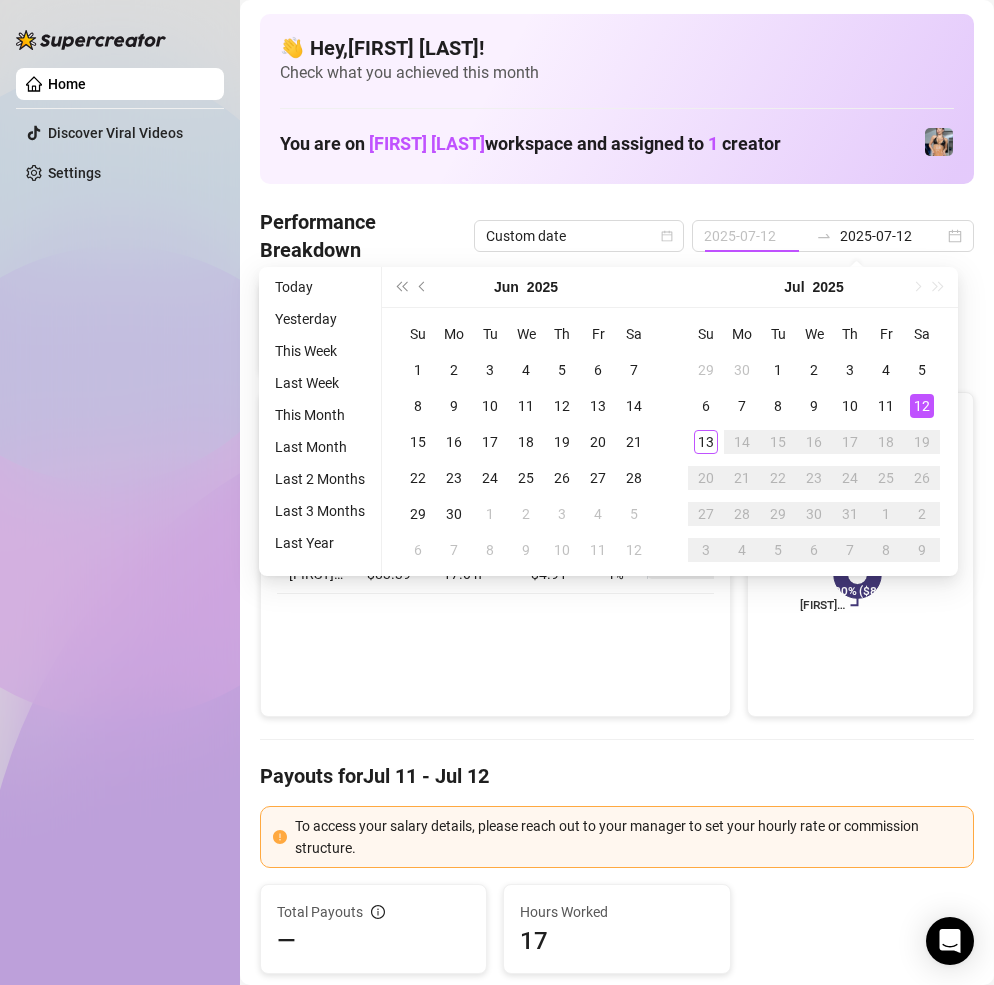 click on "12" at bounding box center (922, 406) 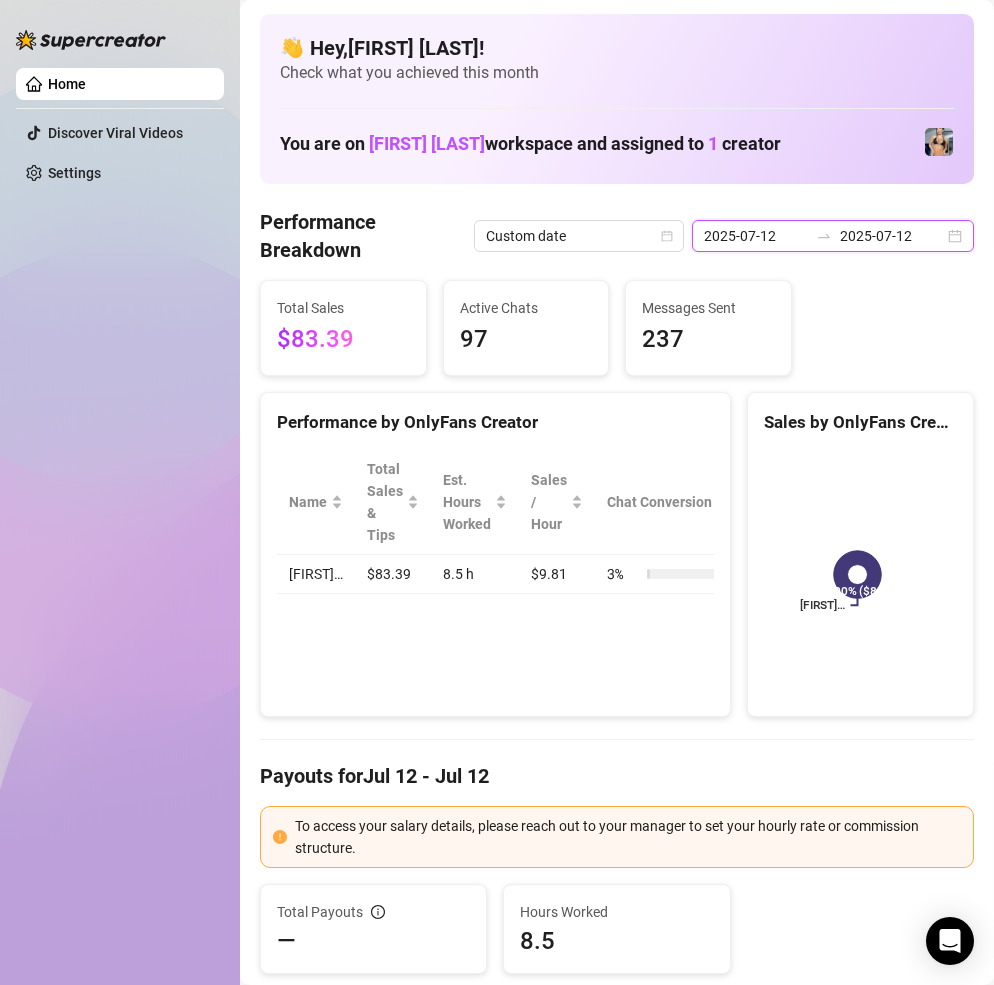 drag, startPoint x: 880, startPoint y: 225, endPoint x: 881, endPoint y: 236, distance: 11.045361 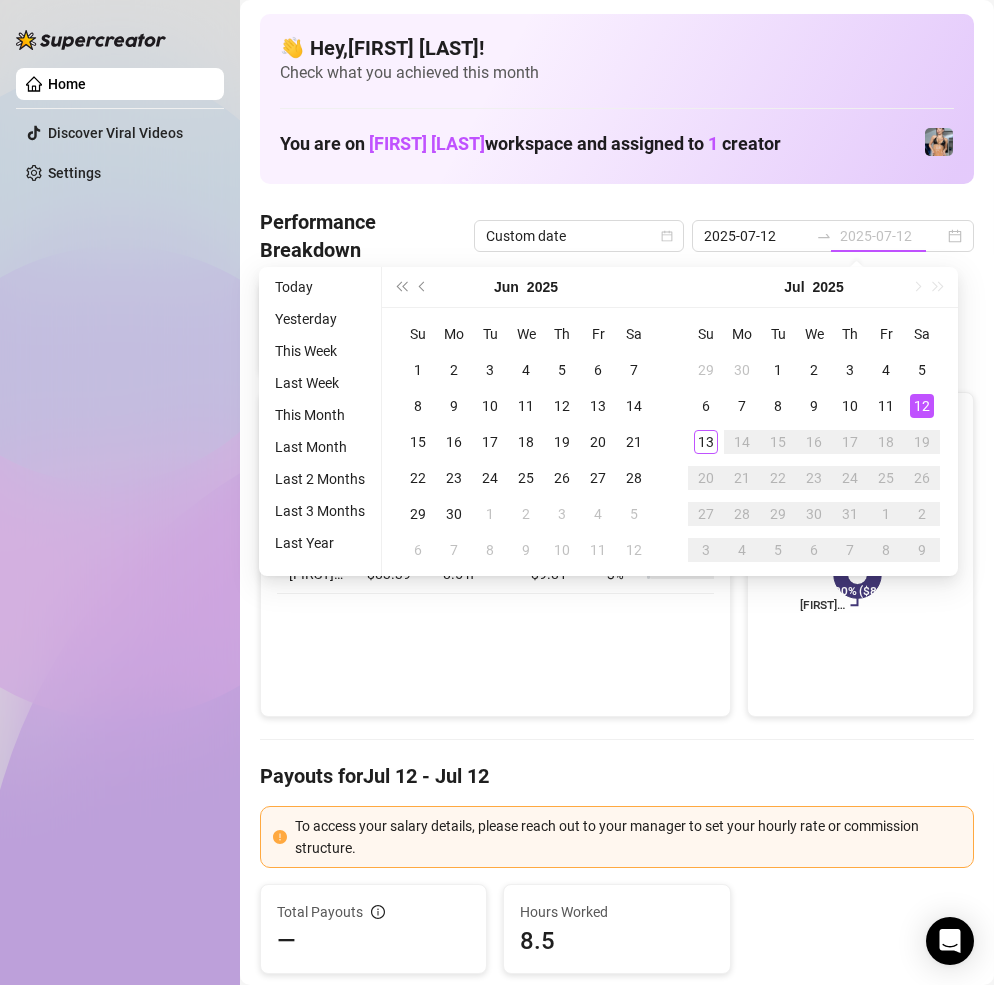 click on "12" at bounding box center [922, 406] 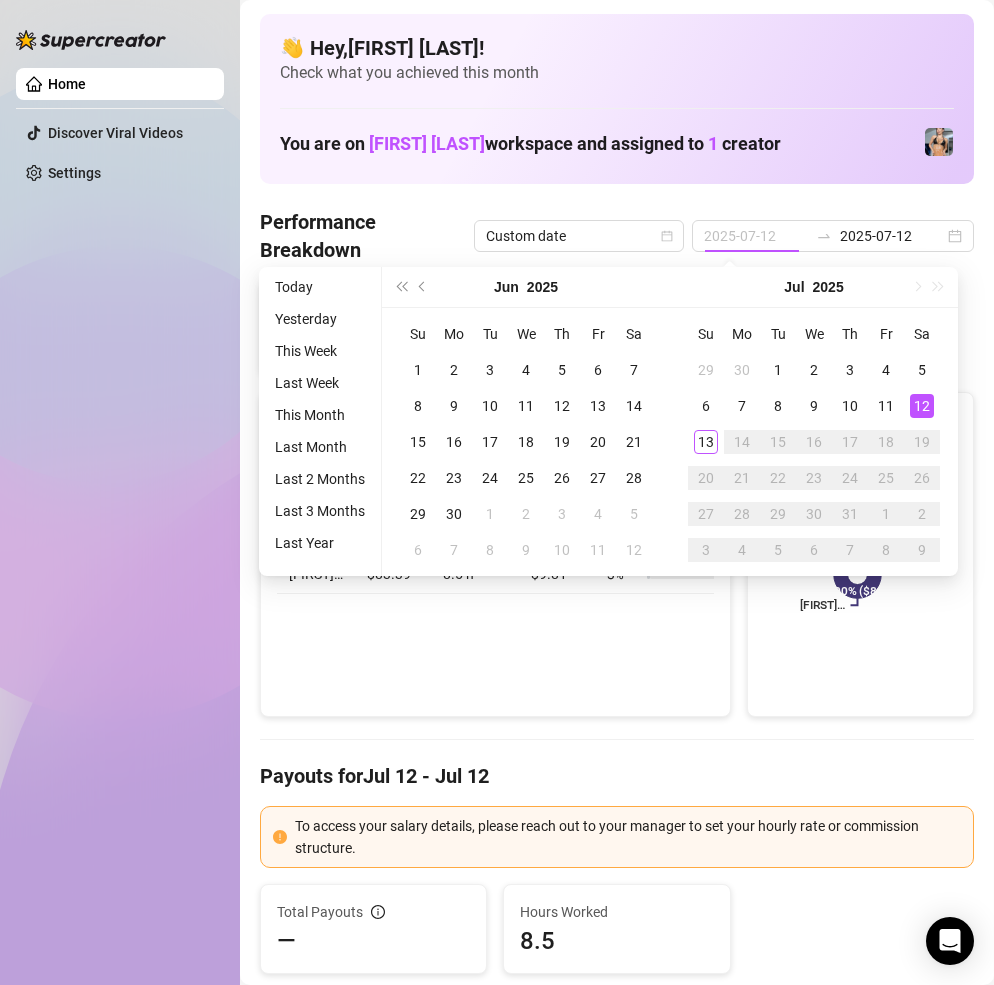 click on "12" at bounding box center [922, 406] 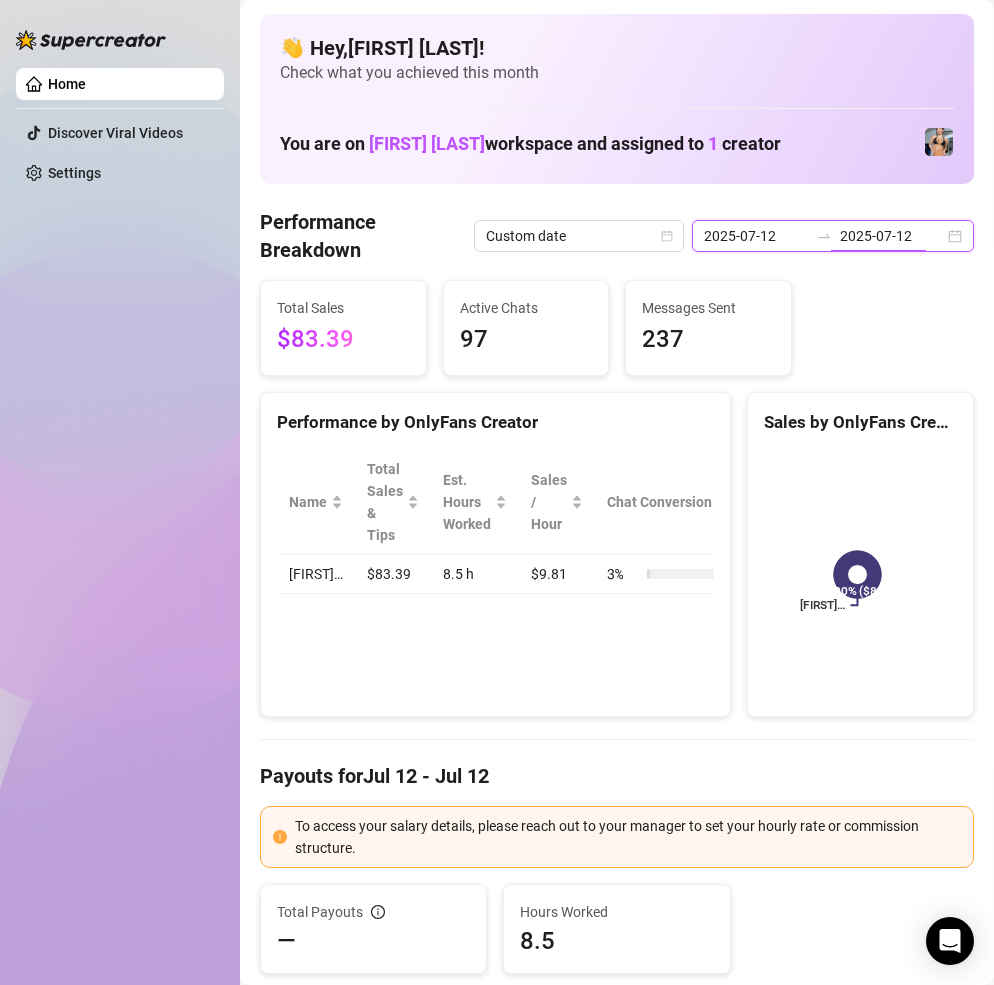 click on "2025-07-12" at bounding box center (892, 236) 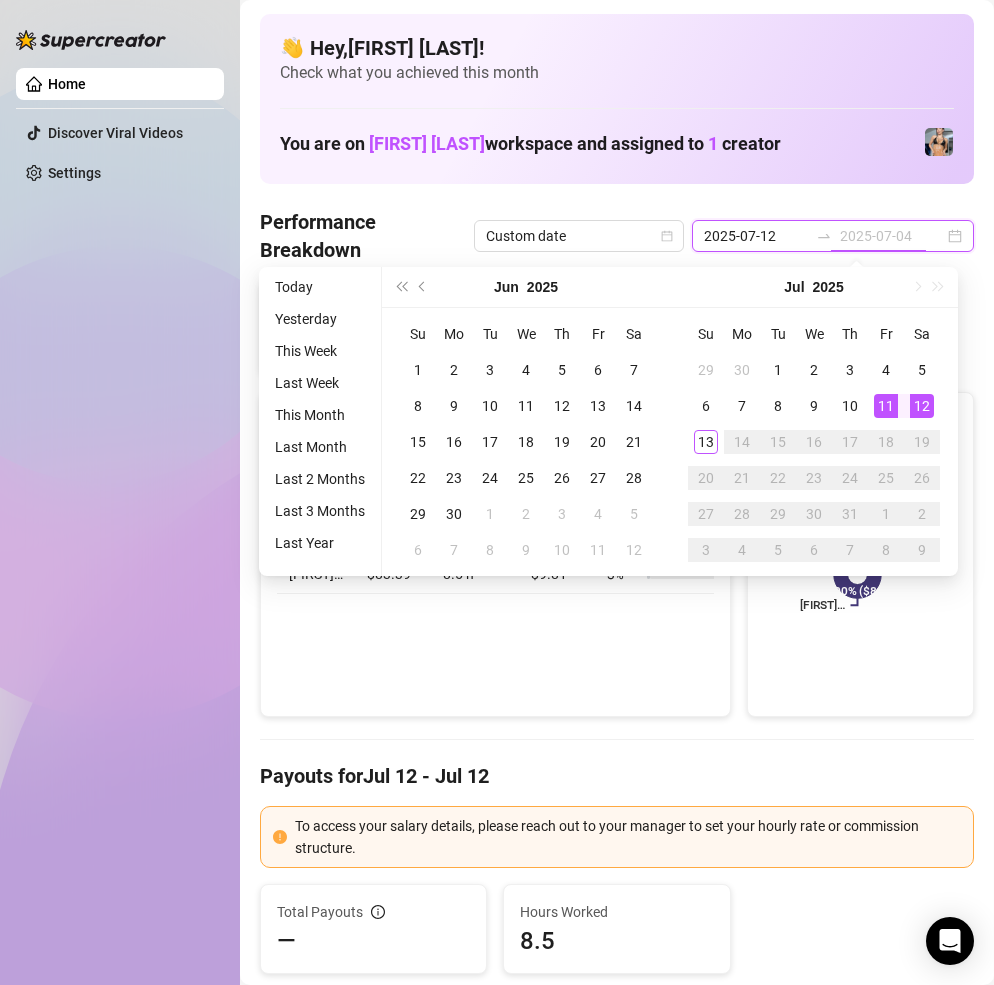 type on "2025-07-11" 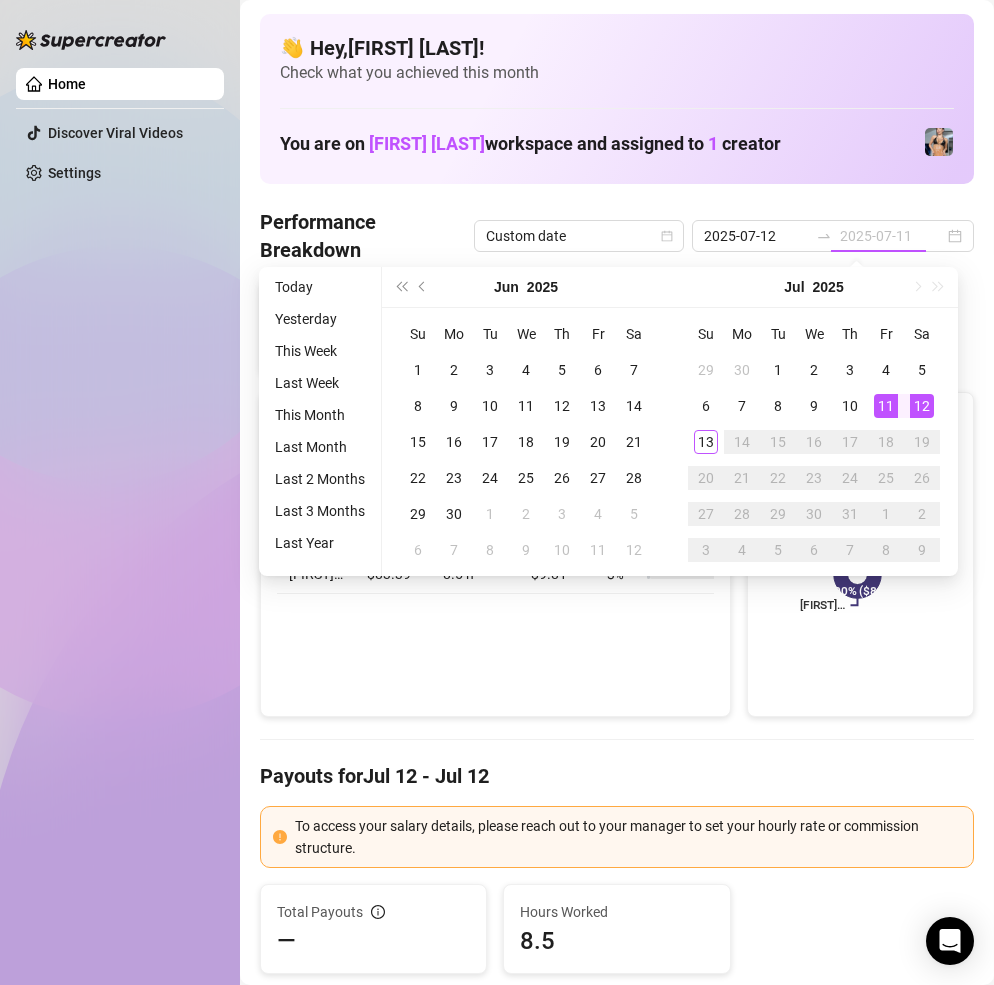 click on "11" at bounding box center [886, 406] 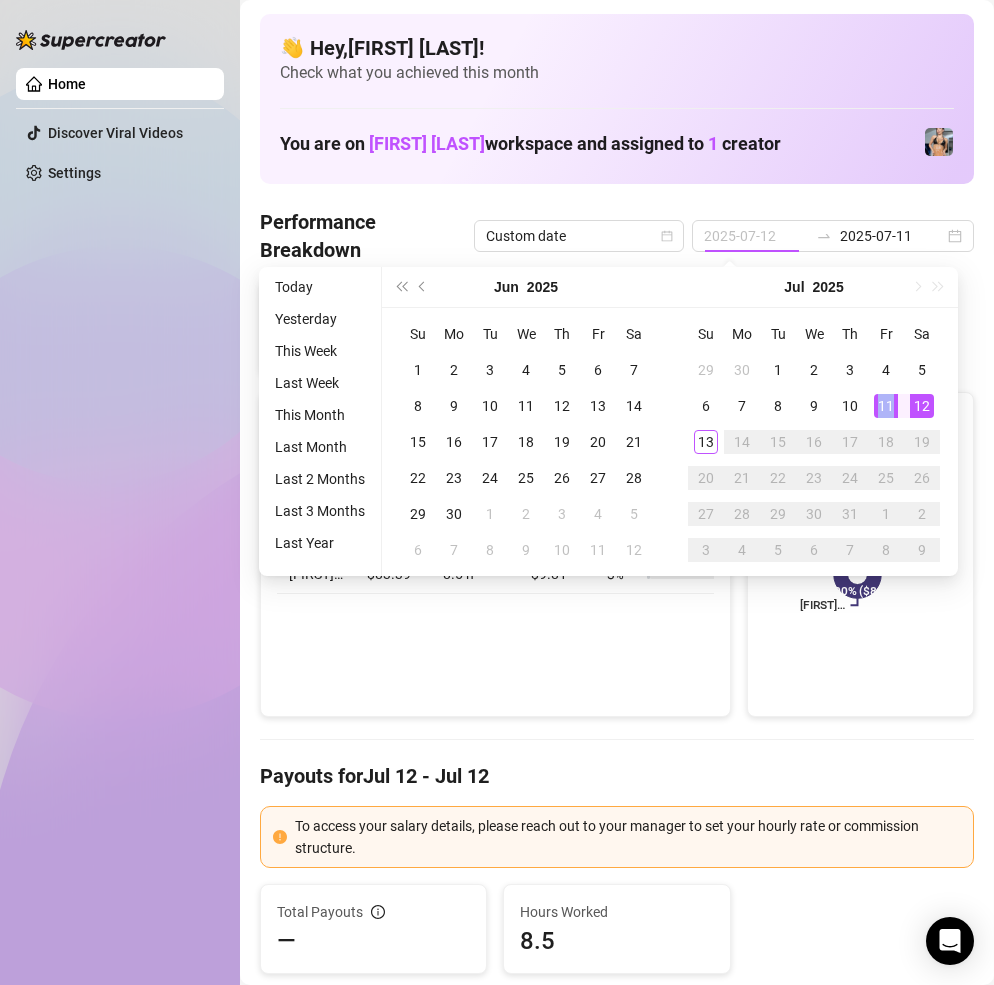 click on "11" at bounding box center [886, 406] 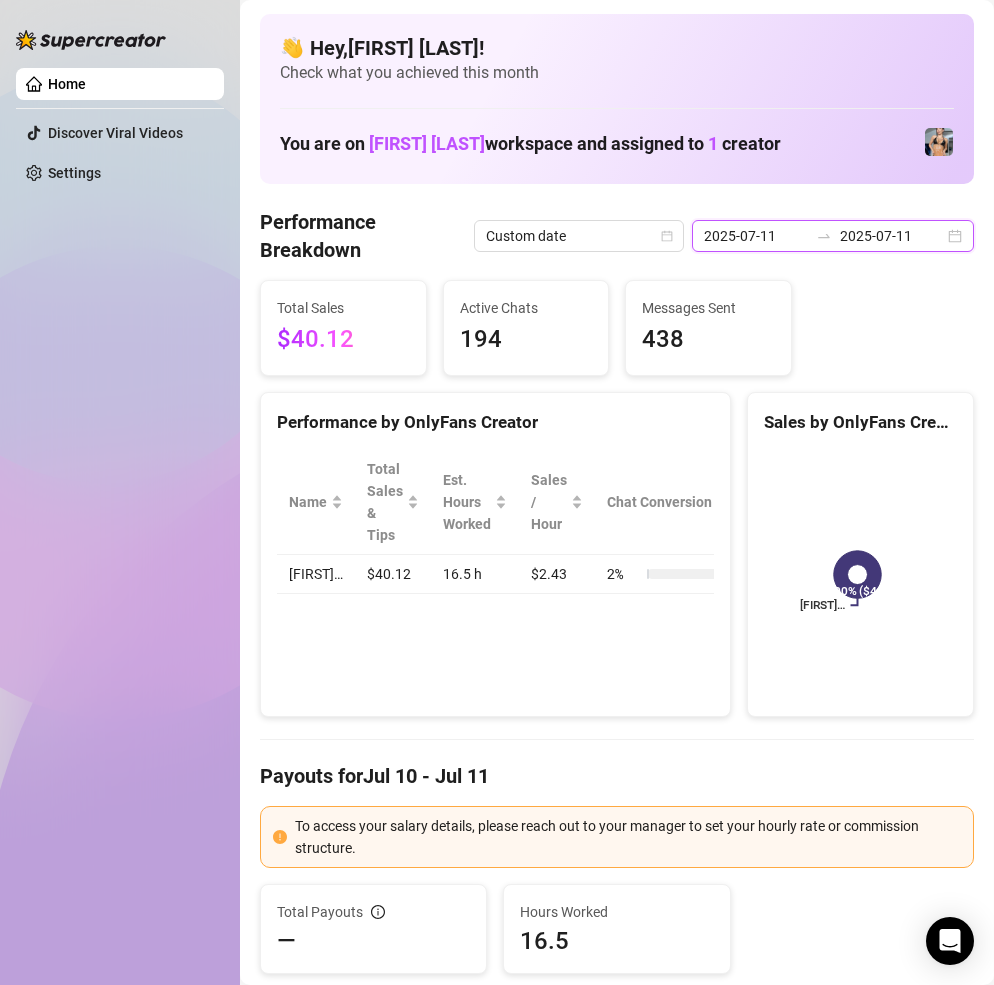 click on "2025-07-11" at bounding box center (892, 236) 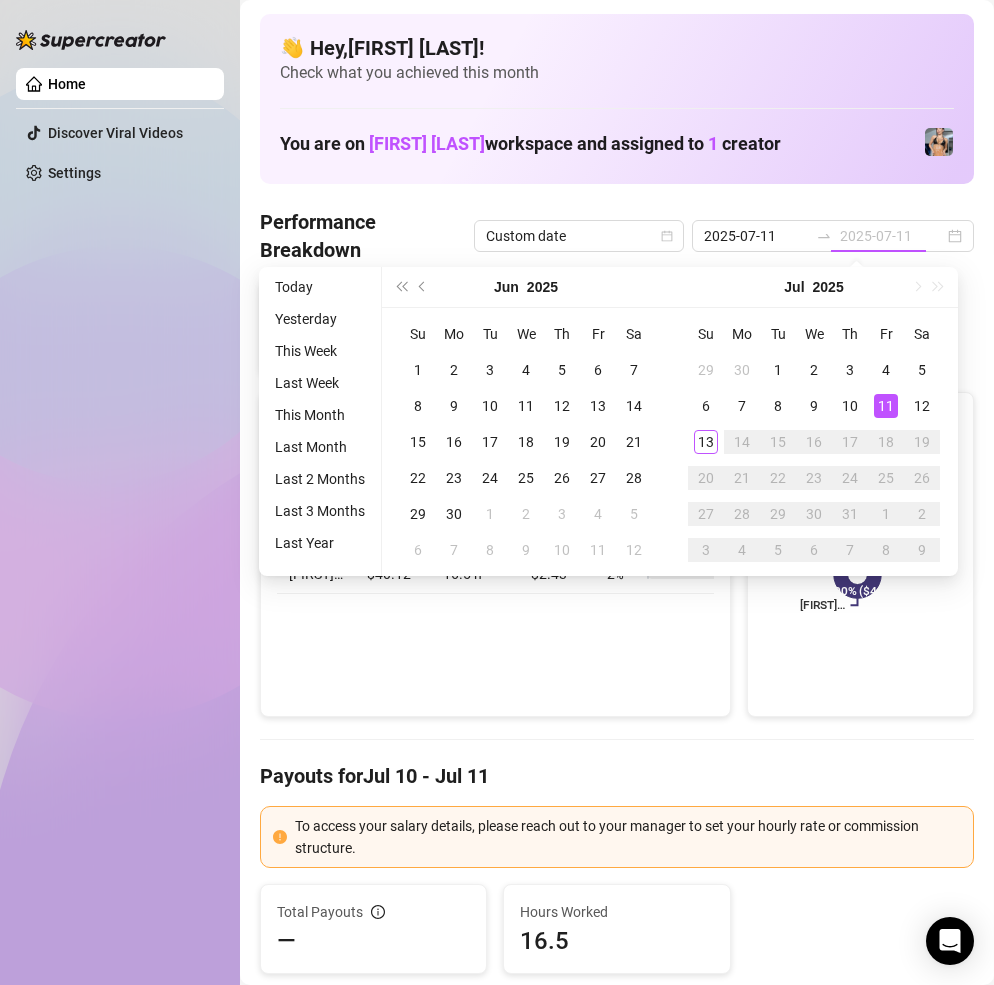 click on "11" at bounding box center [886, 406] 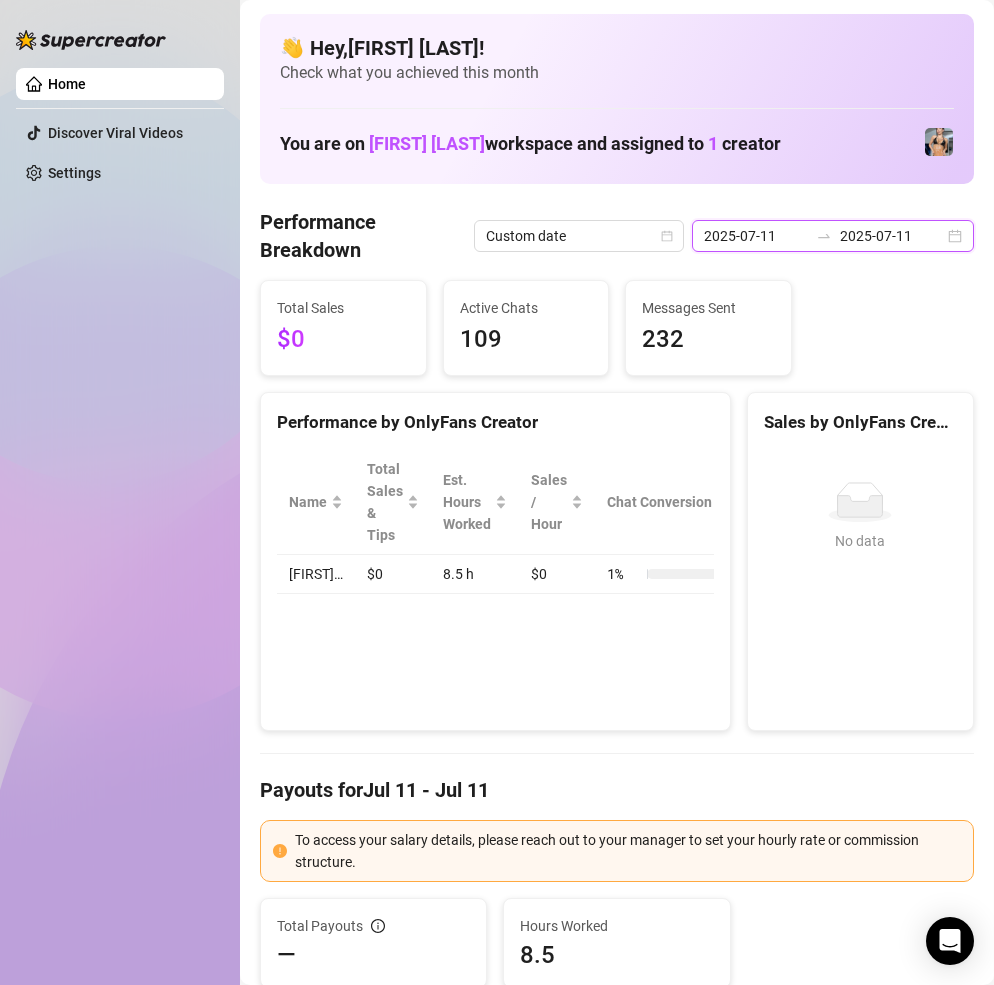 click on "2025-07-11" at bounding box center [892, 236] 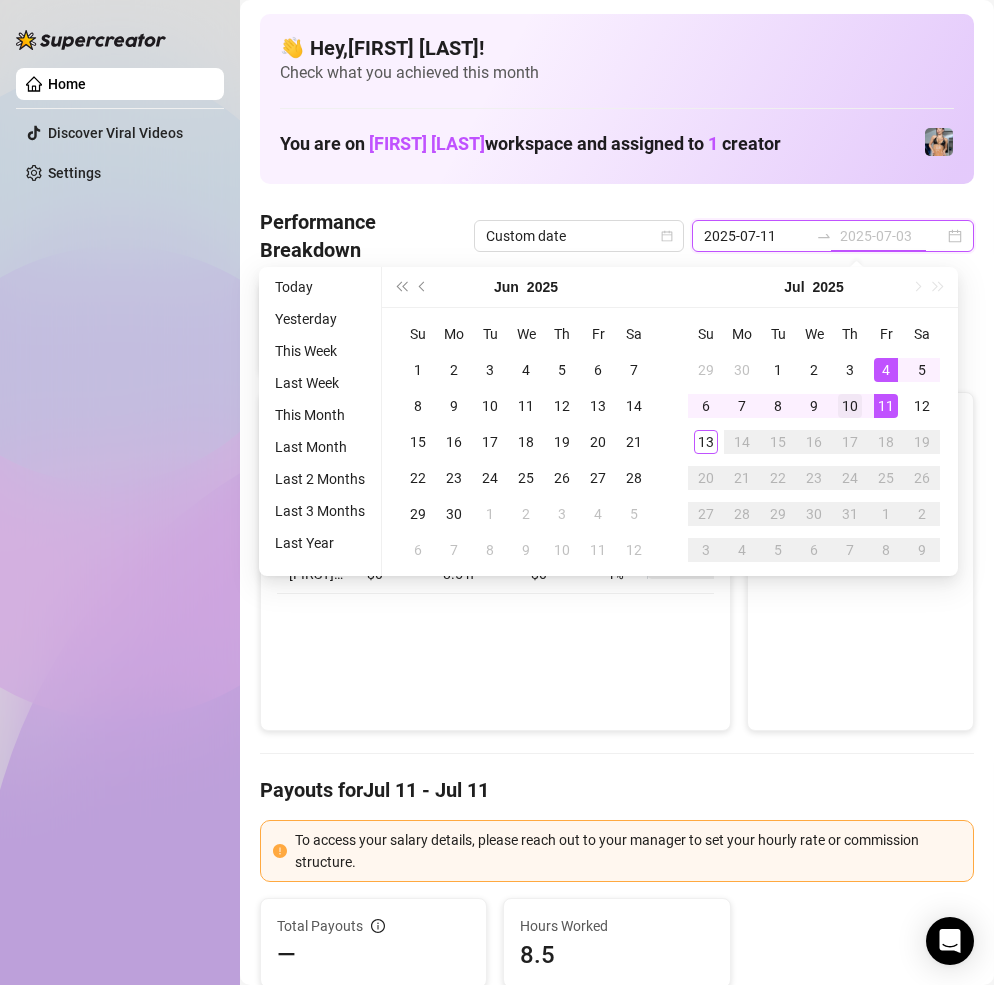 type on "2025-07-10" 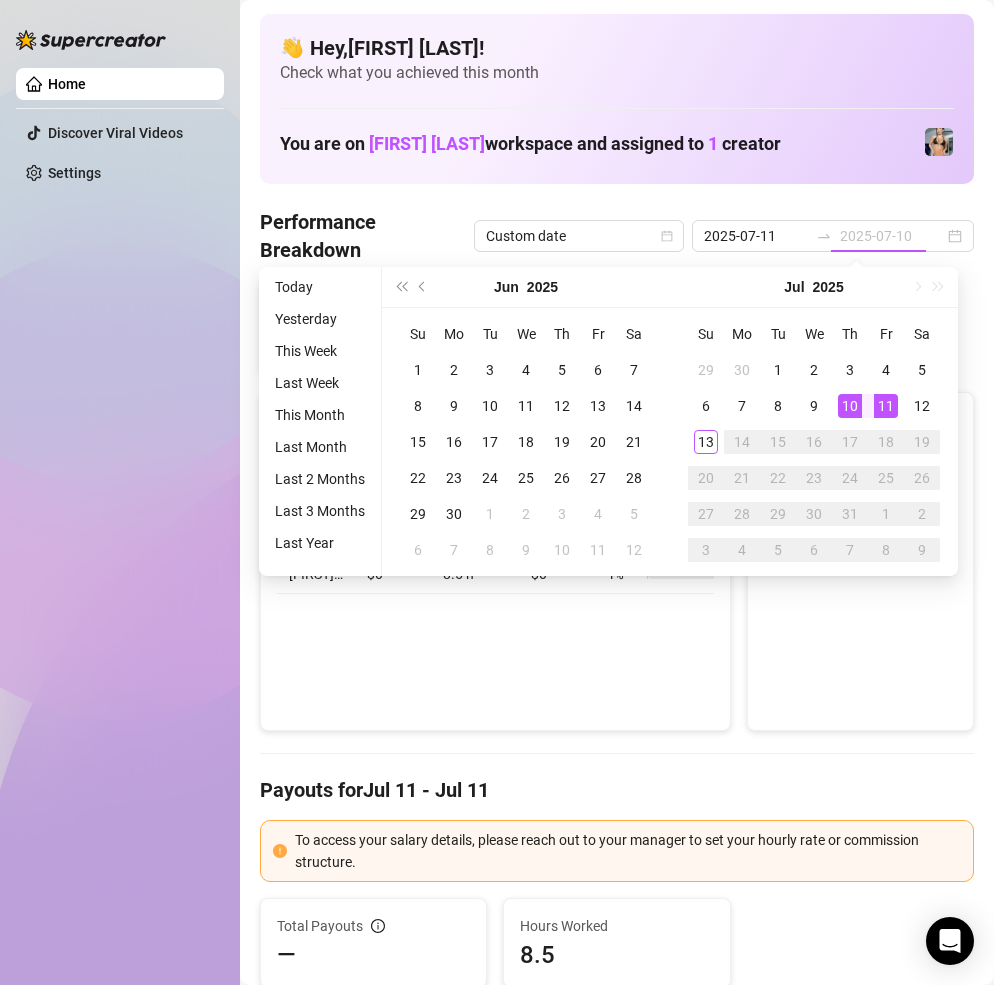 click on "10" at bounding box center (850, 406) 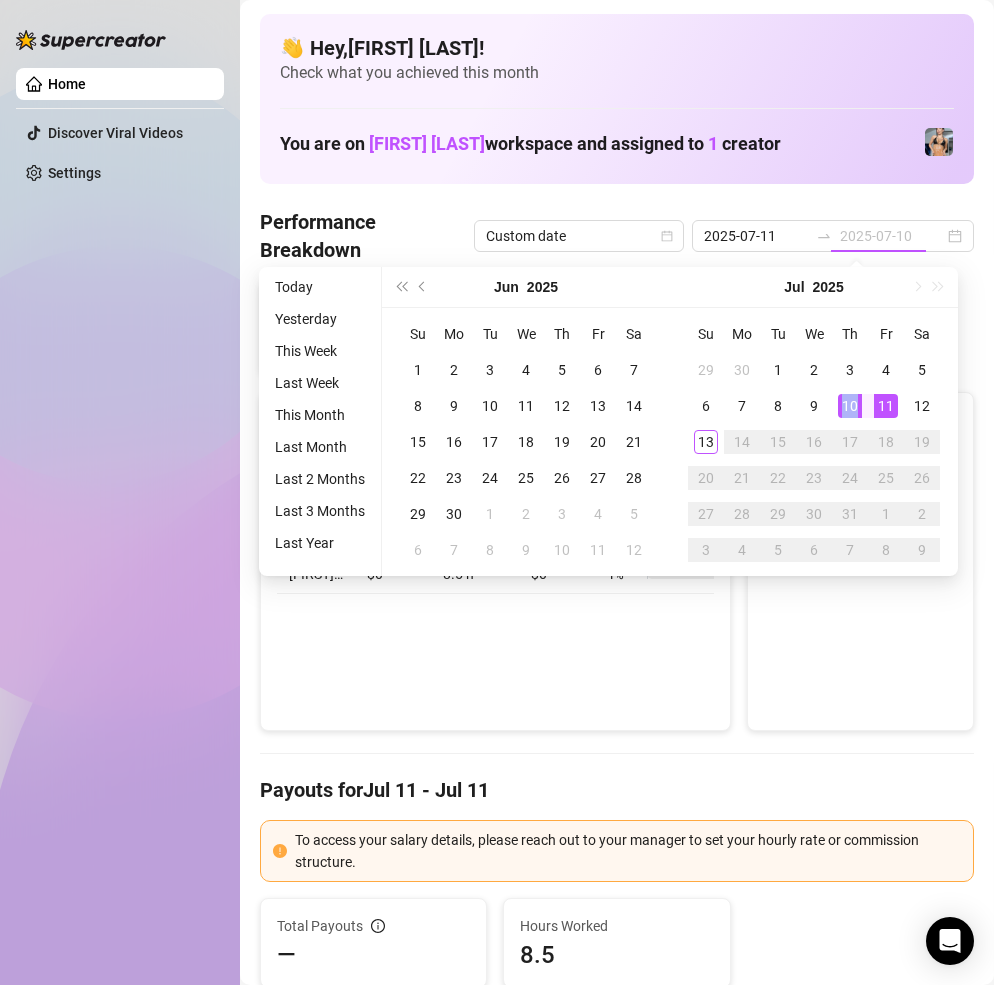 click on "10" at bounding box center (850, 406) 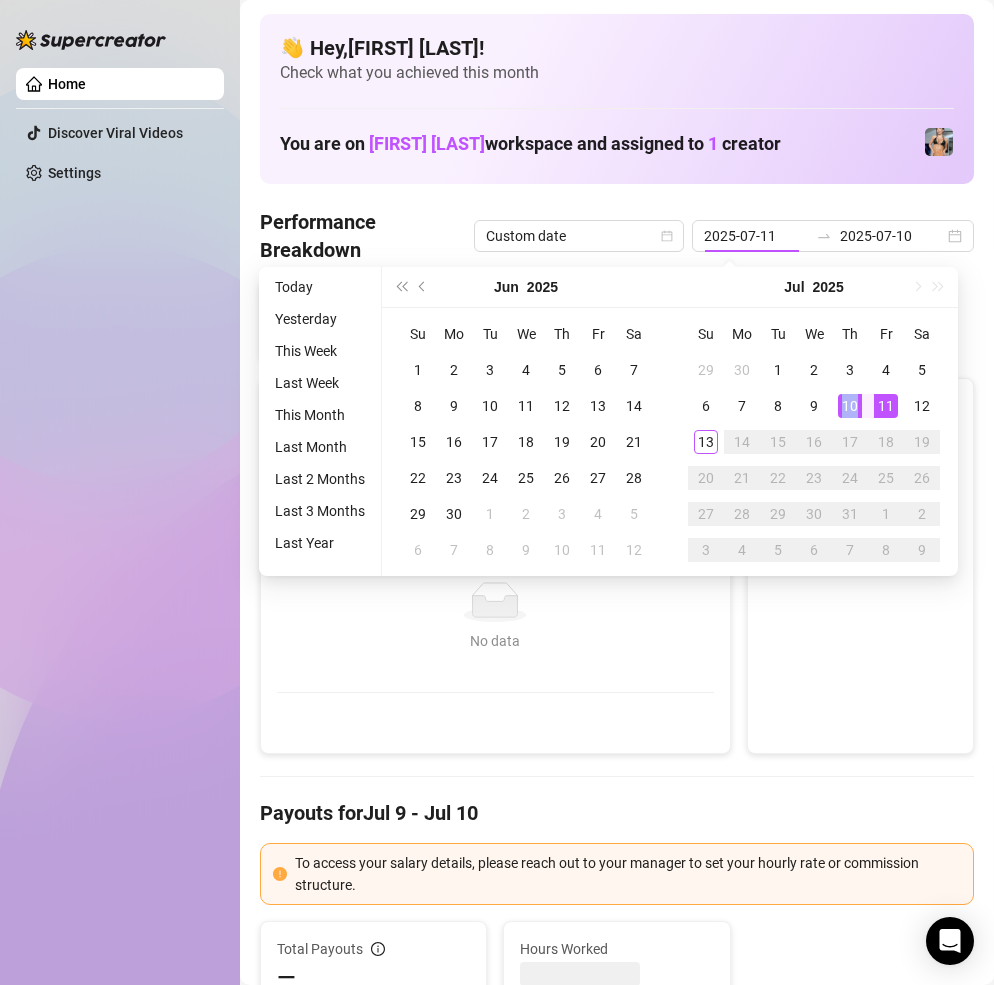 type on "2025-07-10" 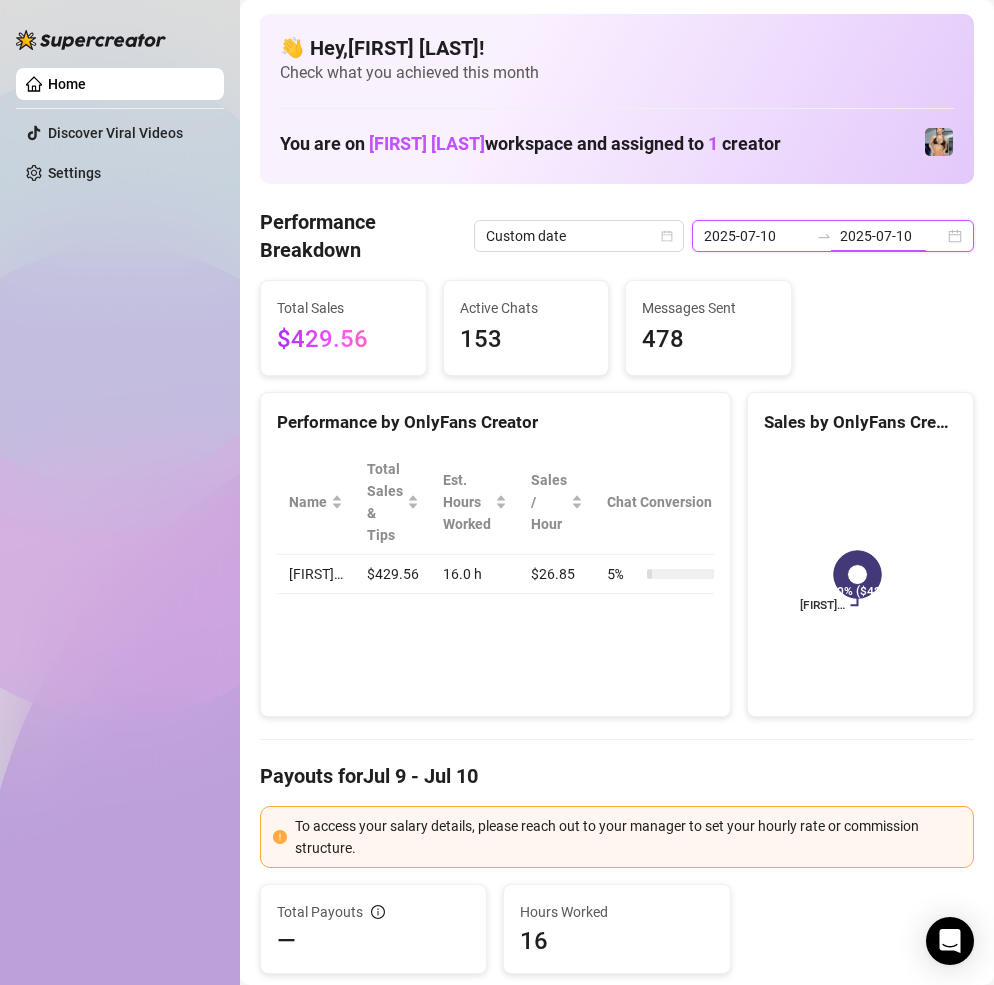 click on "2025-07-10" at bounding box center (892, 236) 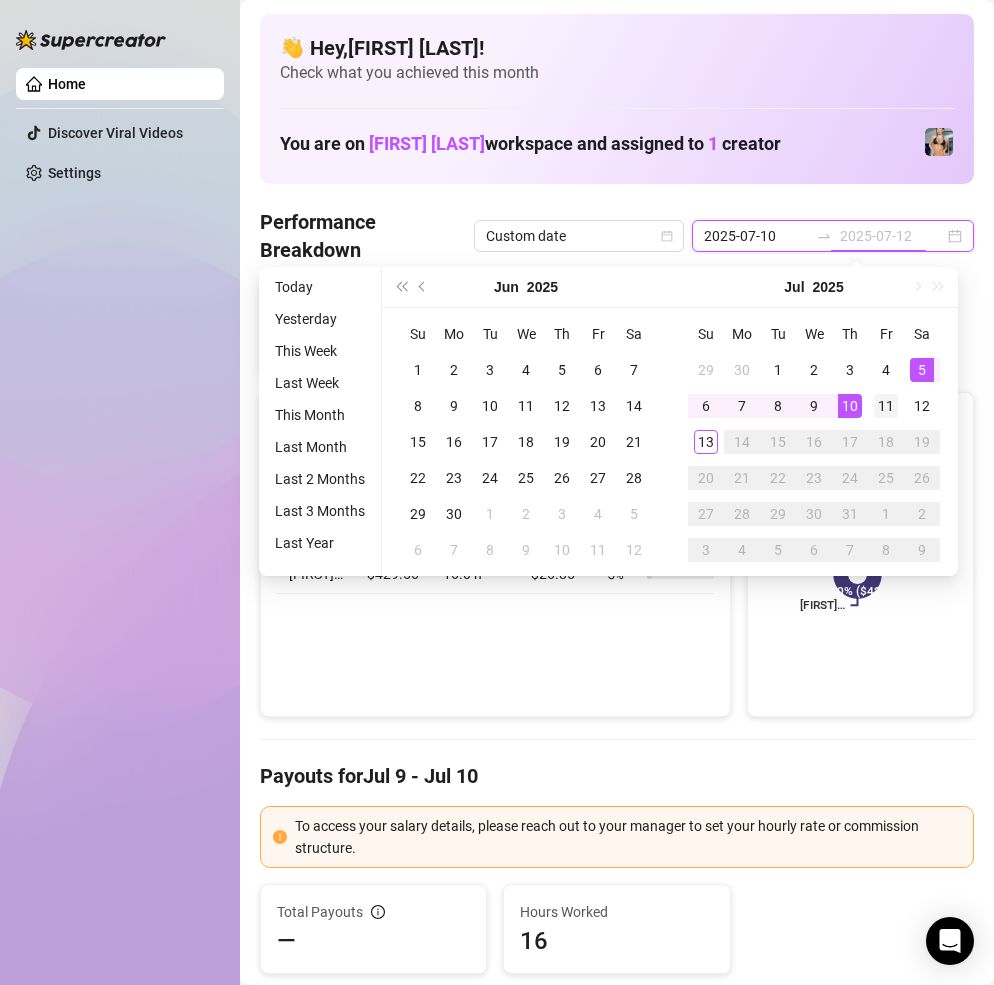 type on "2025-07-11" 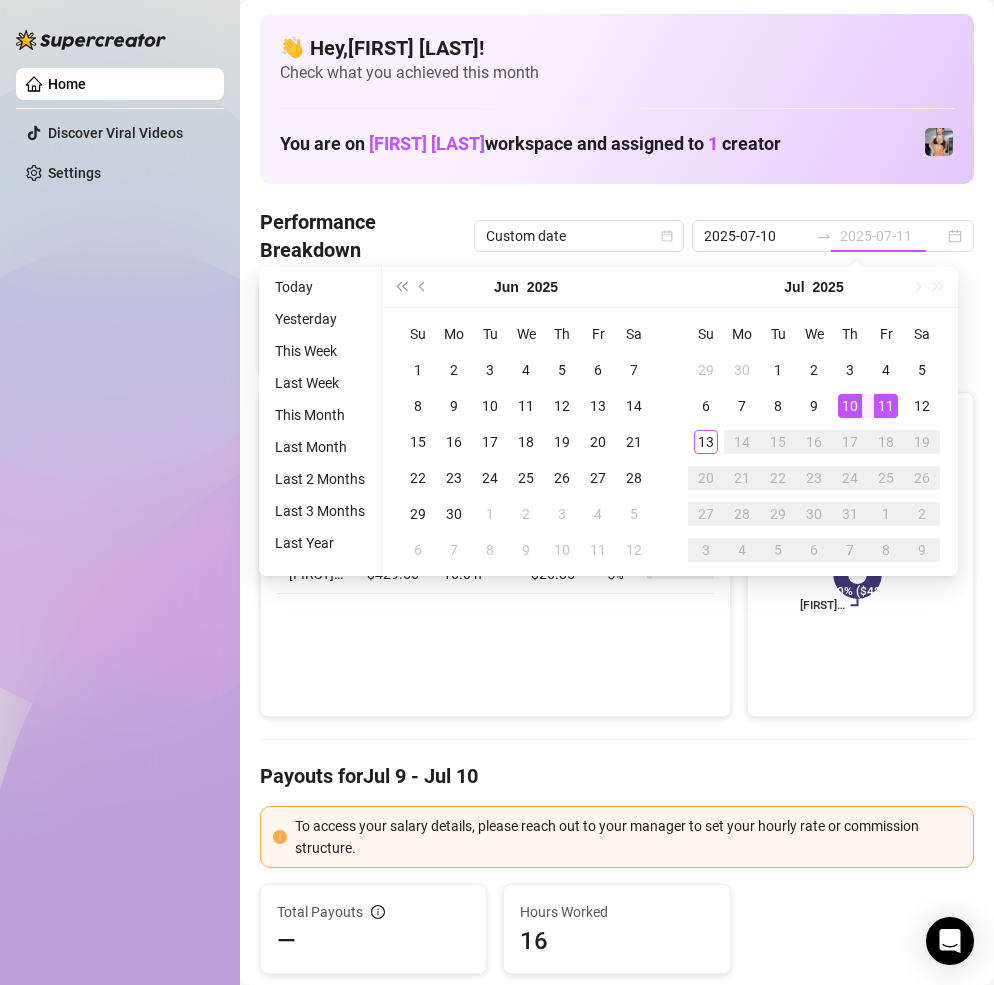 click on "11" at bounding box center (886, 406) 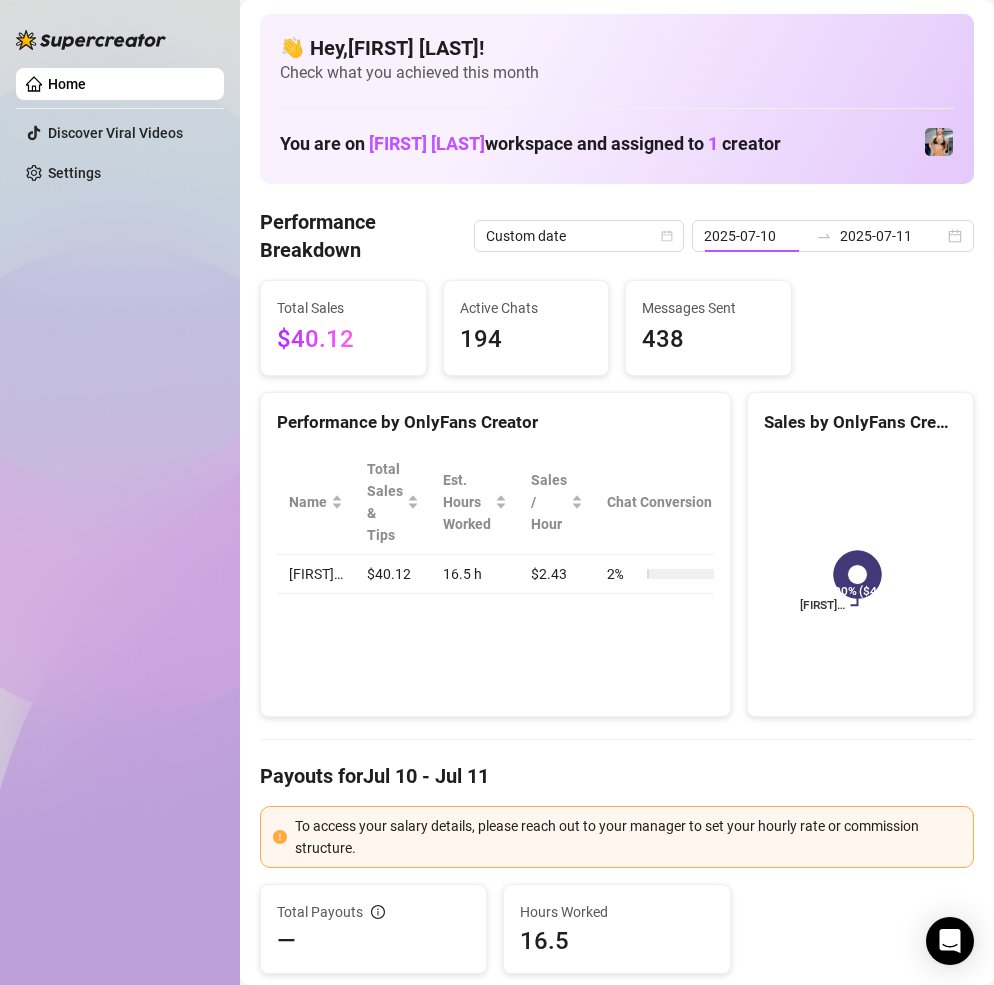 type on "2025-07-11" 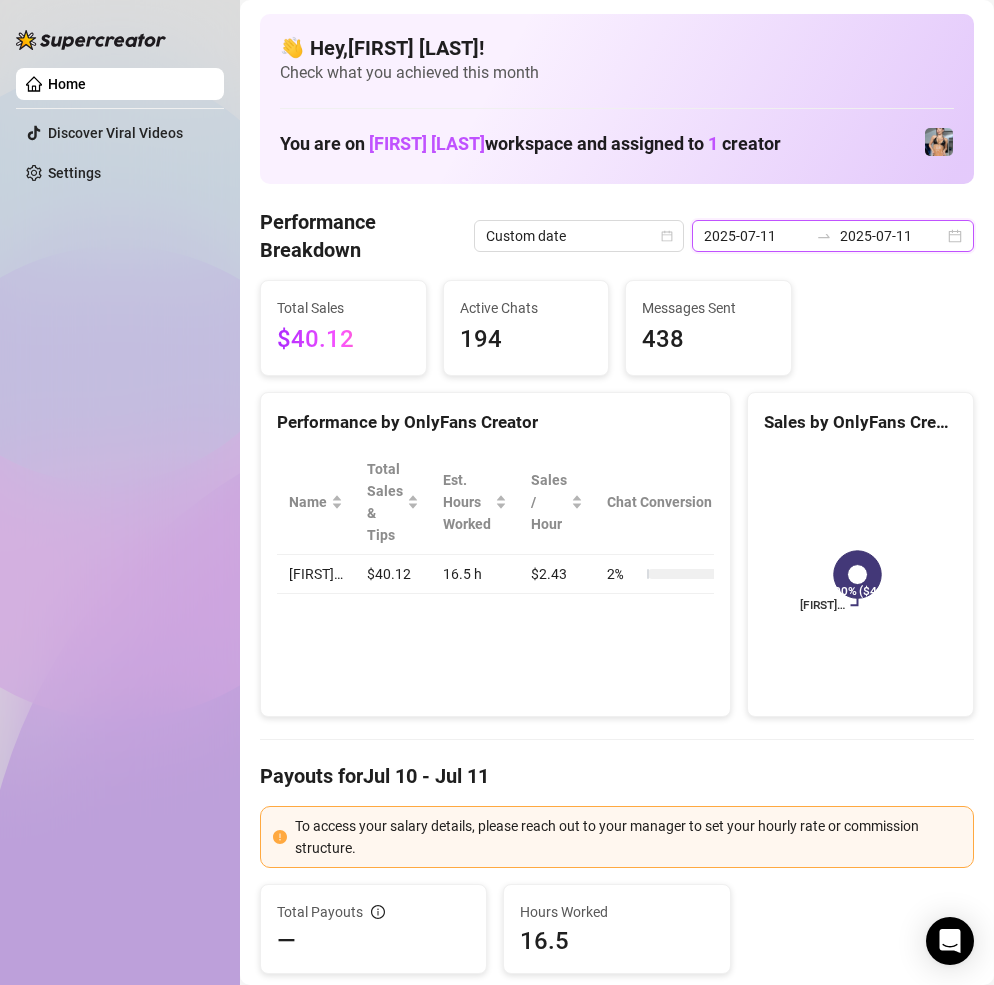 click on "2025-07-11" at bounding box center (892, 236) 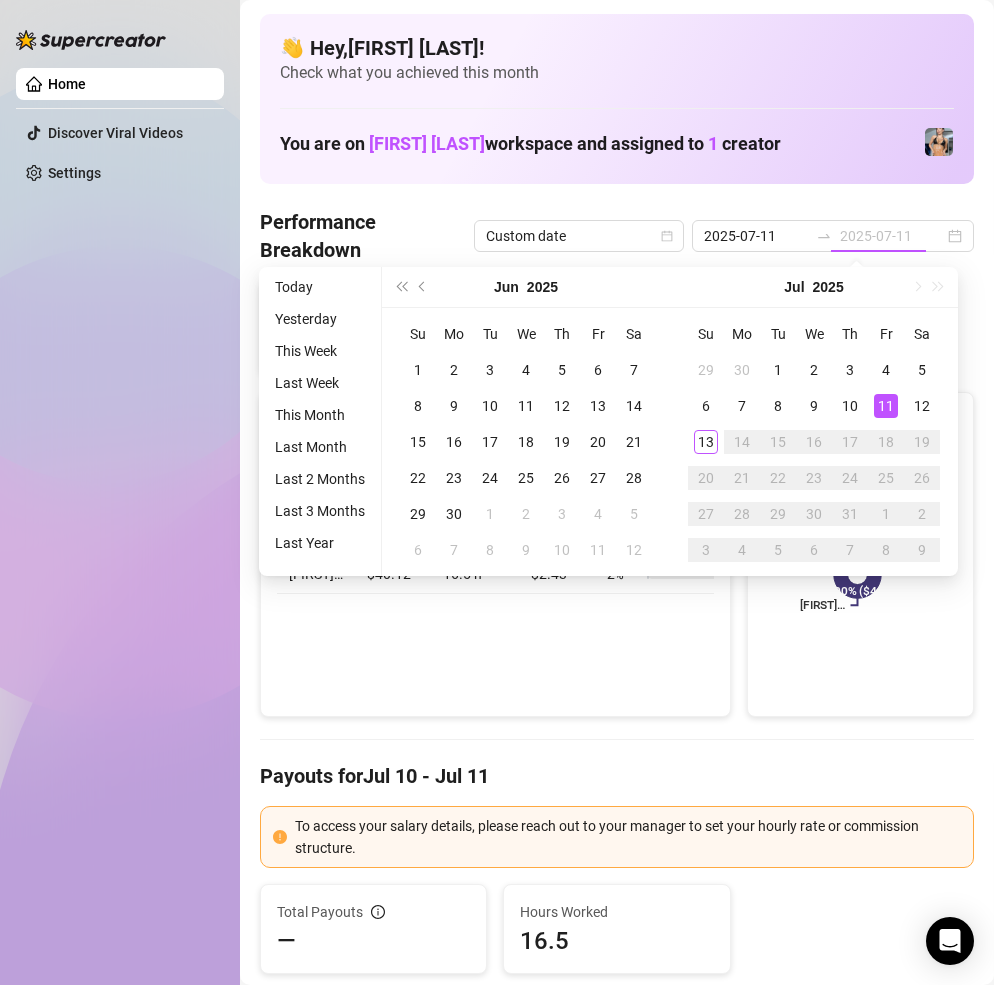 click on "11" at bounding box center [886, 406] 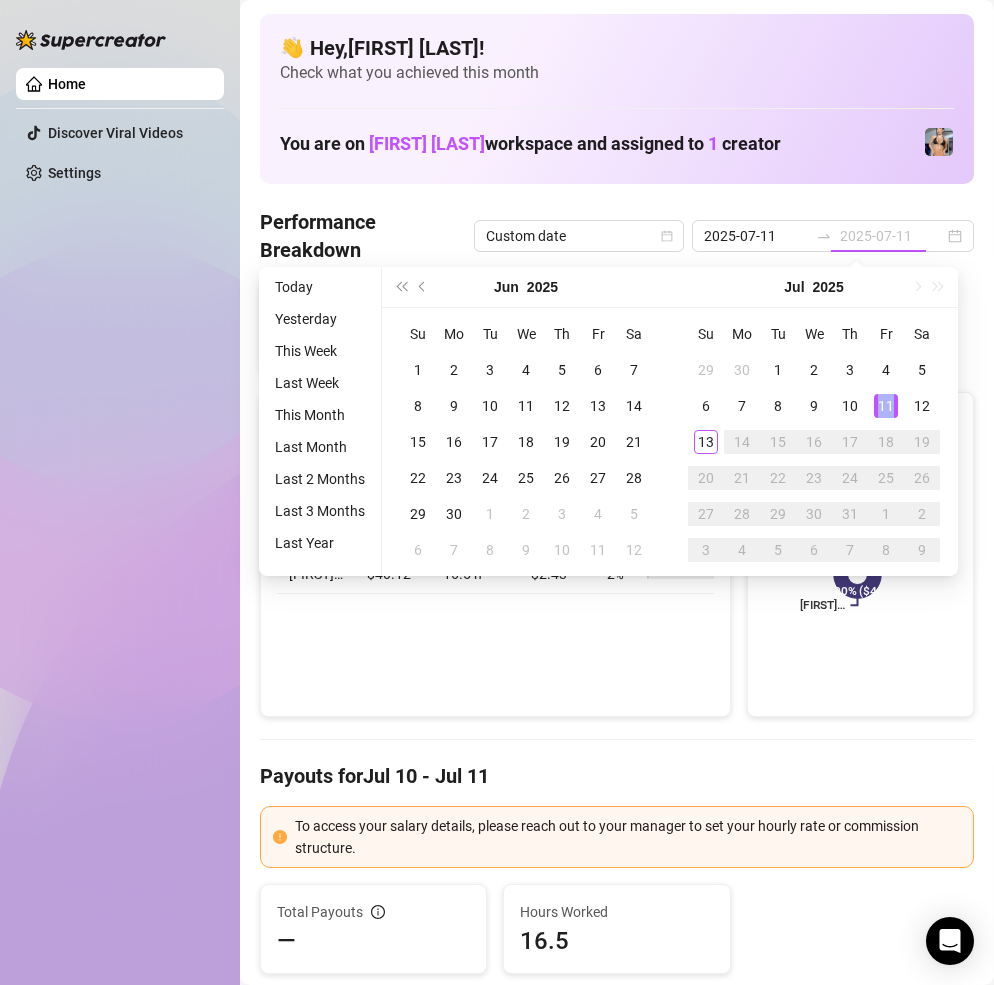 click on "11" at bounding box center (886, 406) 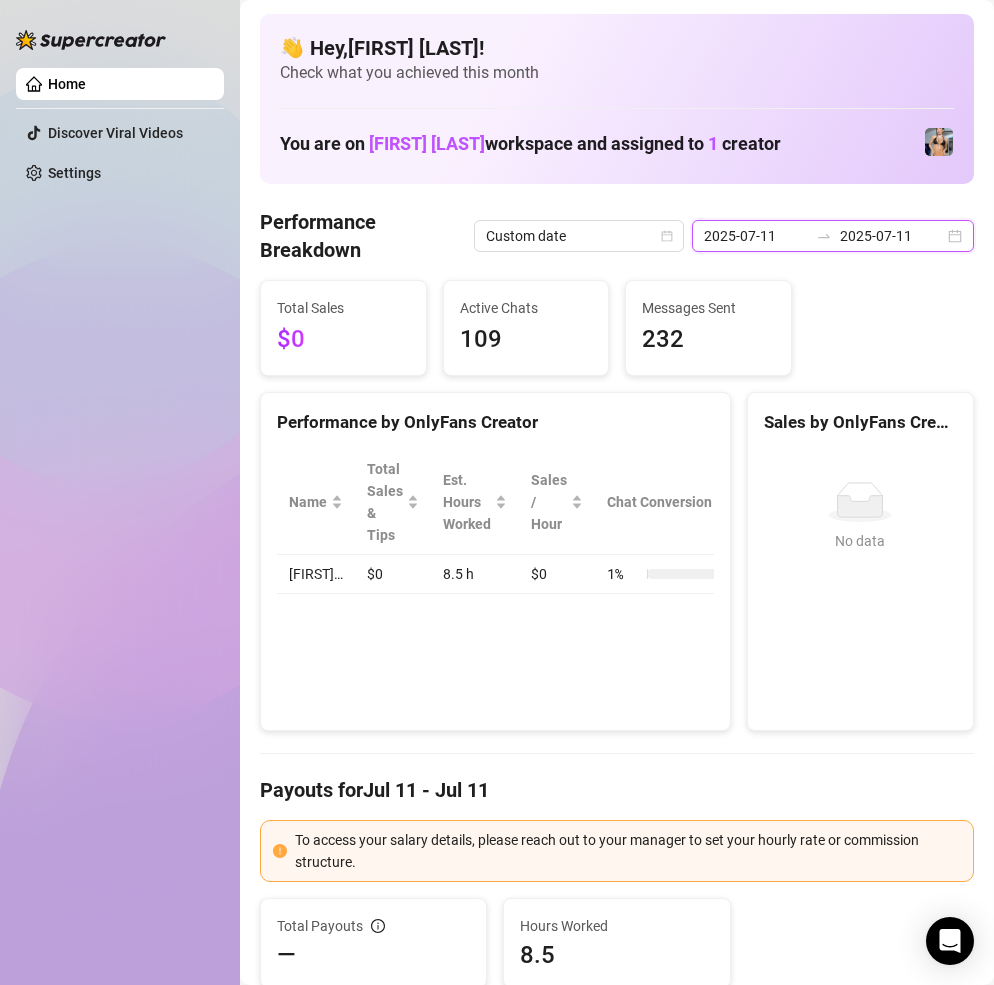 click on "2025-07-11" at bounding box center (892, 236) 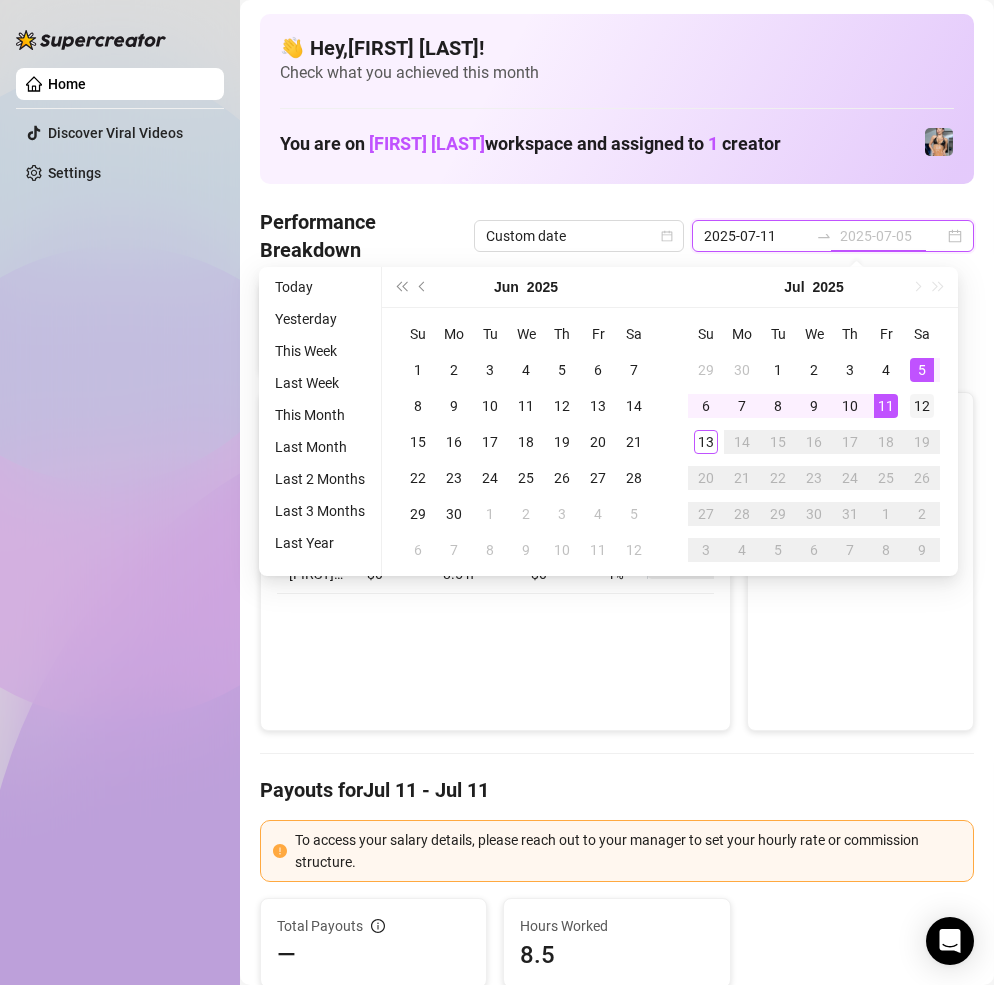 type on "2025-07-12" 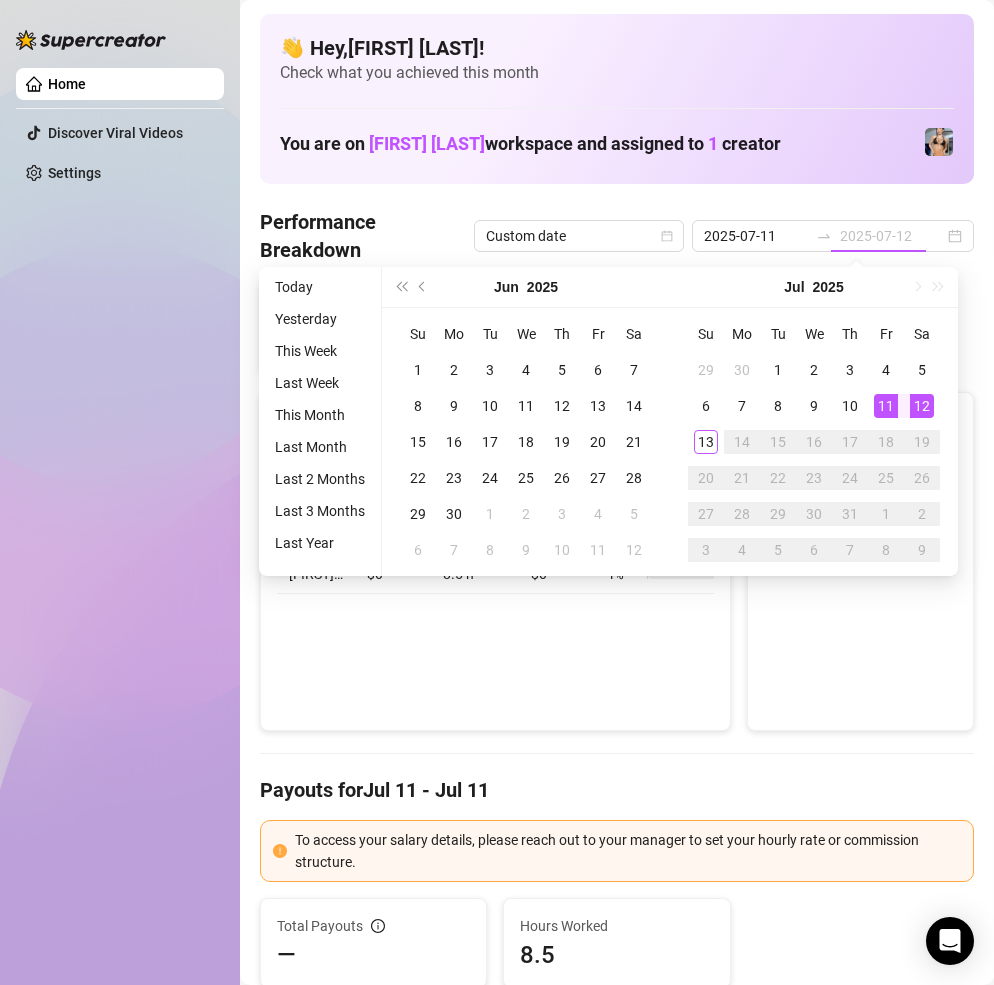 click on "12" at bounding box center (922, 406) 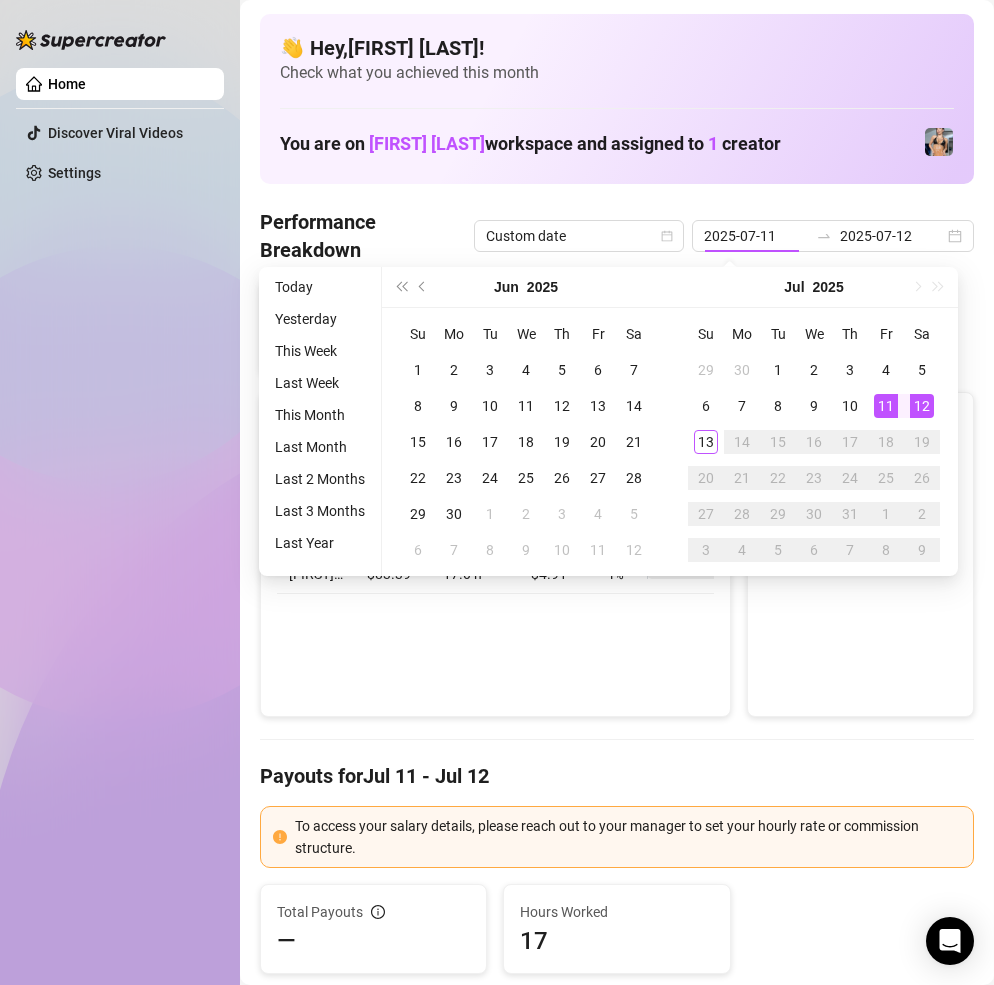 type on "2025-07-12" 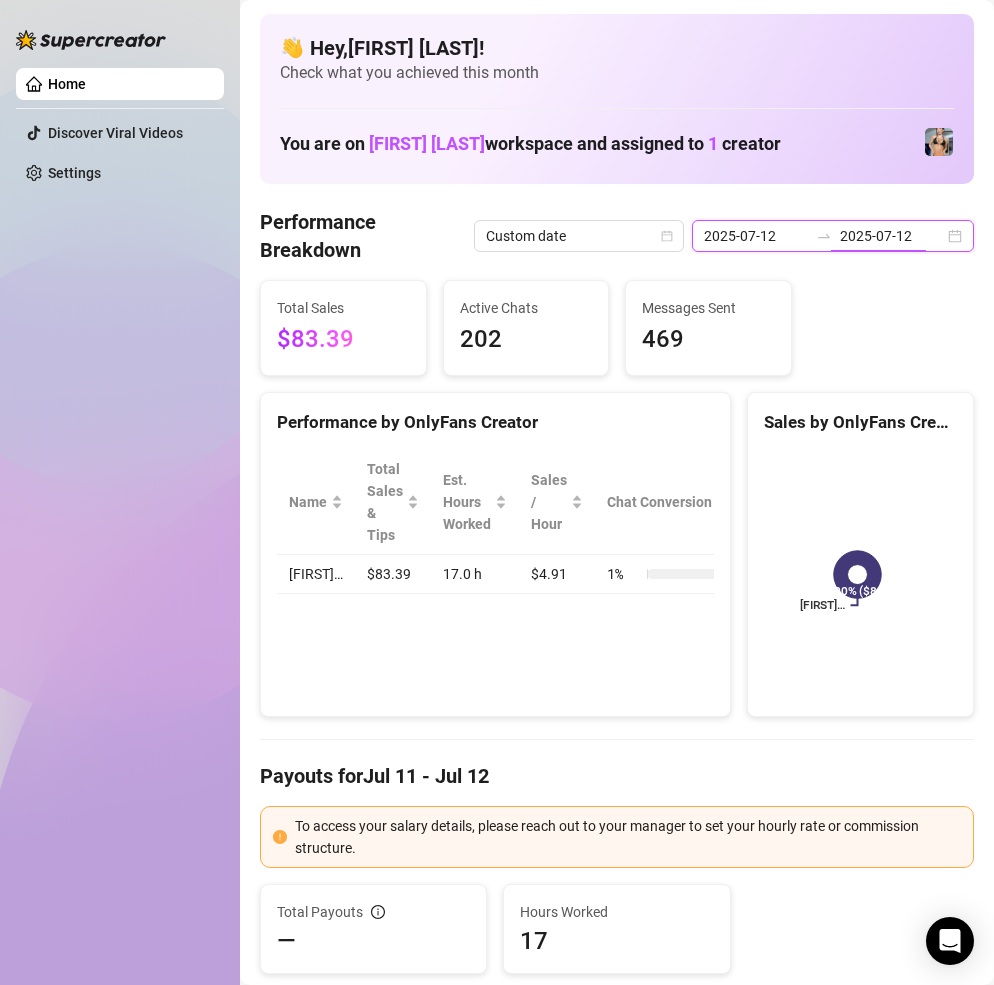 click on "2025-07-12" at bounding box center (892, 236) 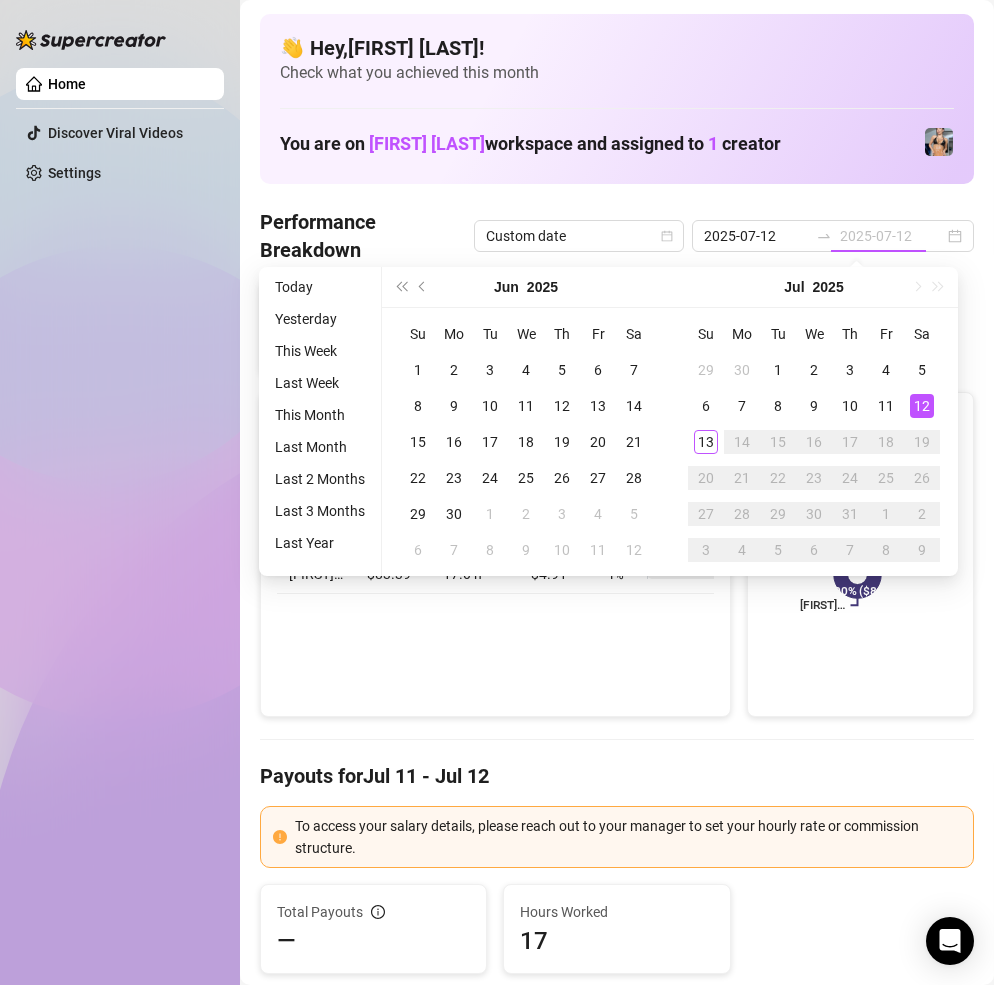click on "12" at bounding box center (922, 406) 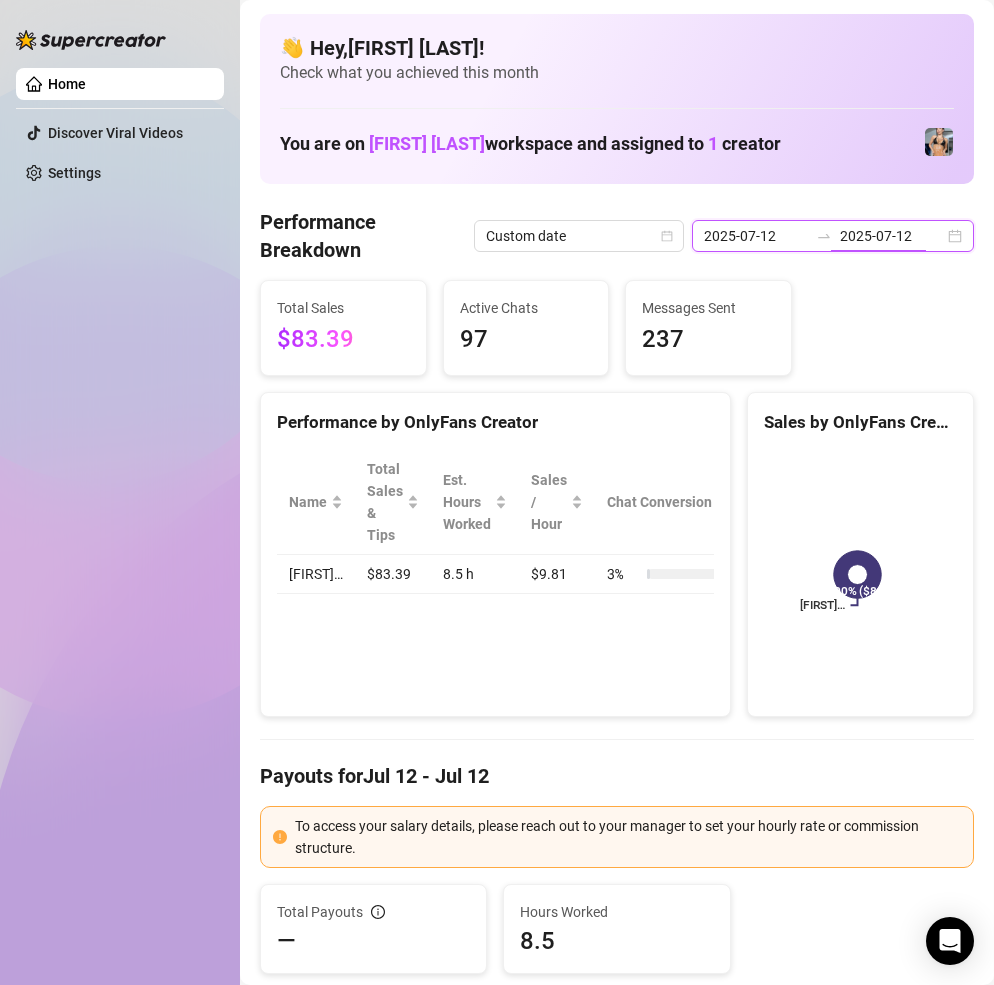 click on "2025-07-12" at bounding box center (892, 236) 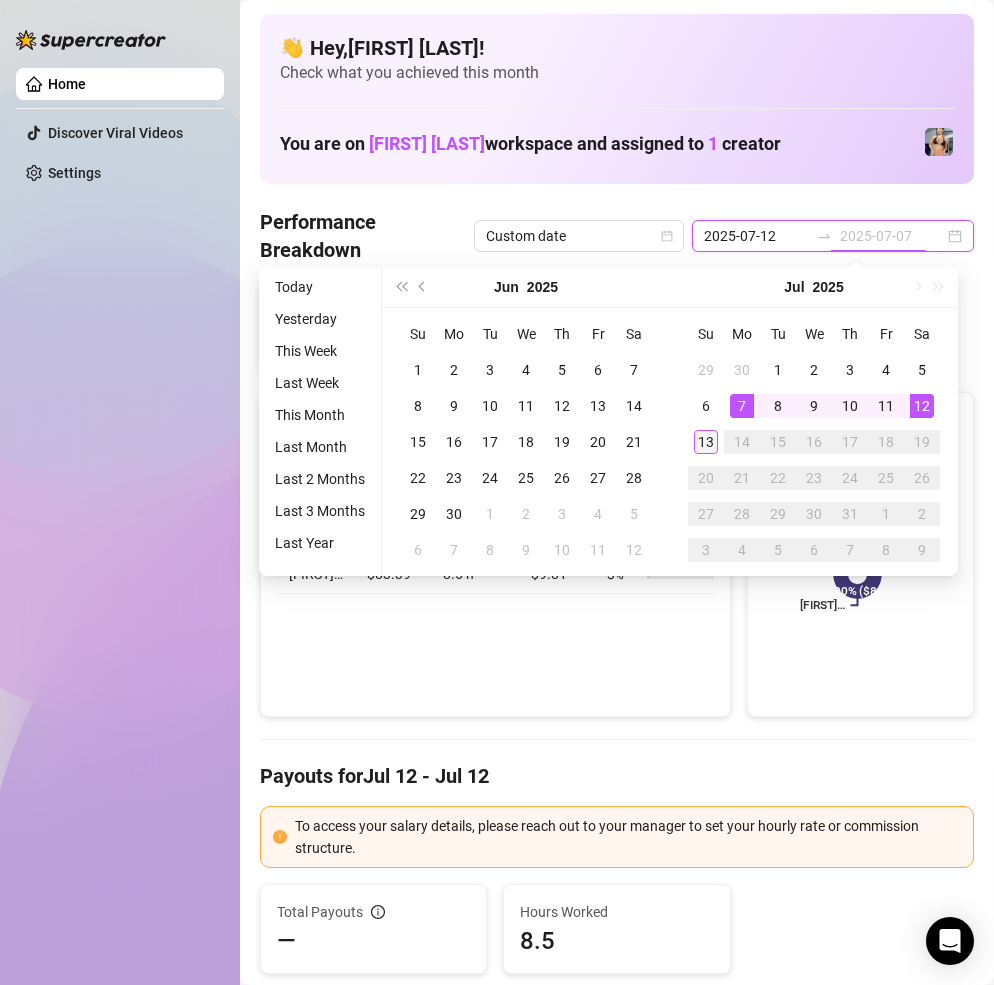 type on "2025-07-13" 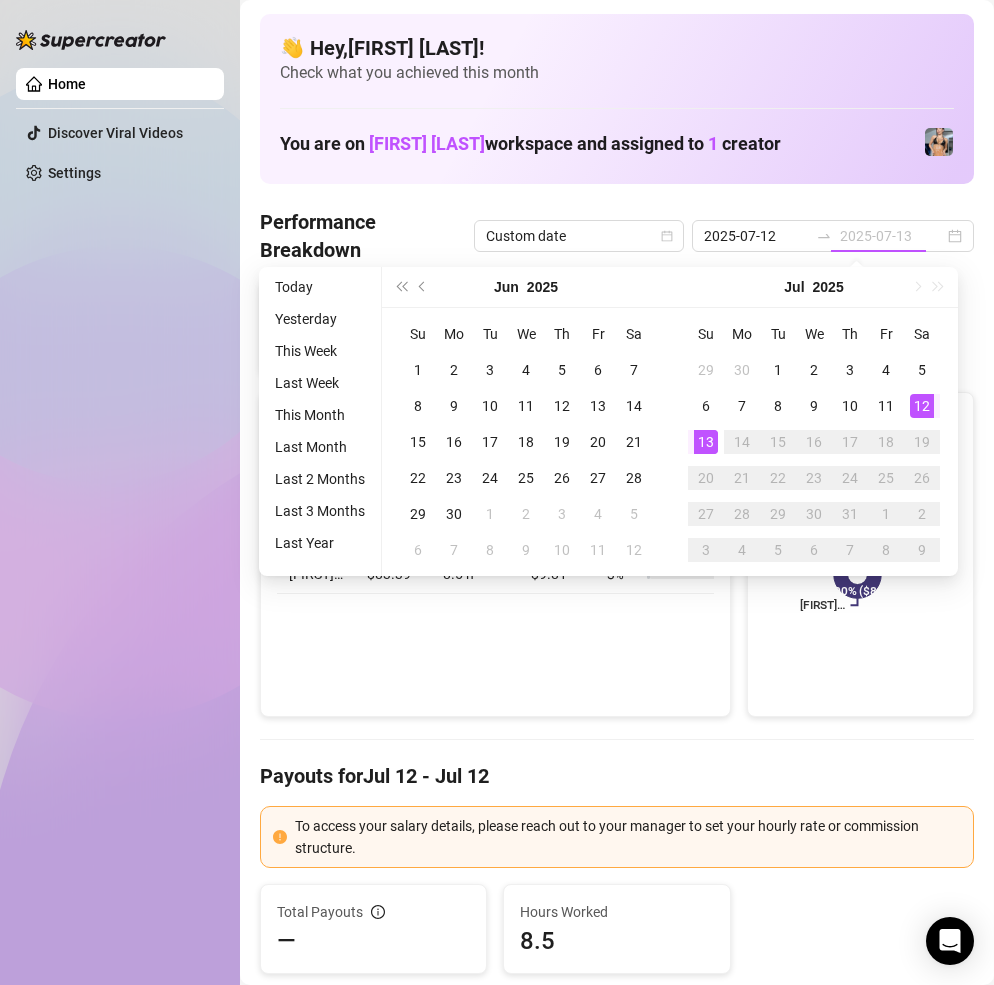 click on "13" at bounding box center (706, 442) 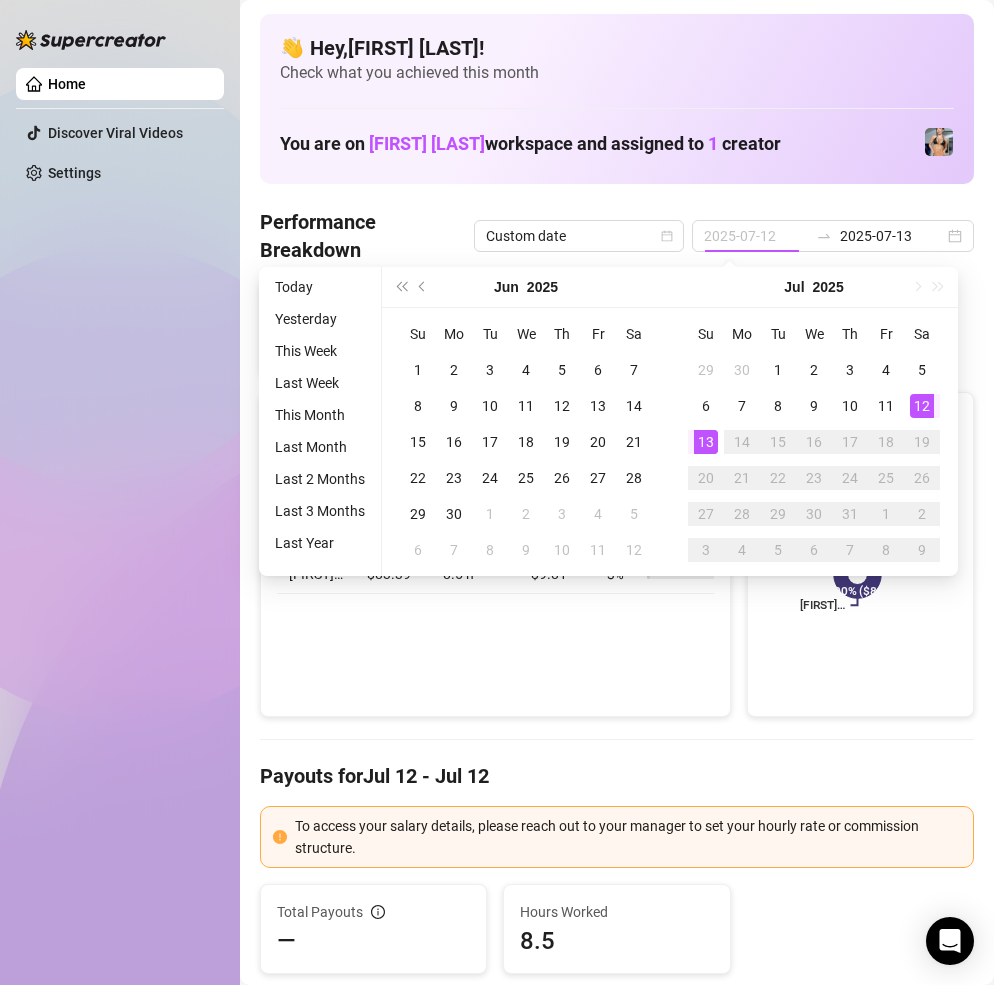 click on "13" at bounding box center [706, 442] 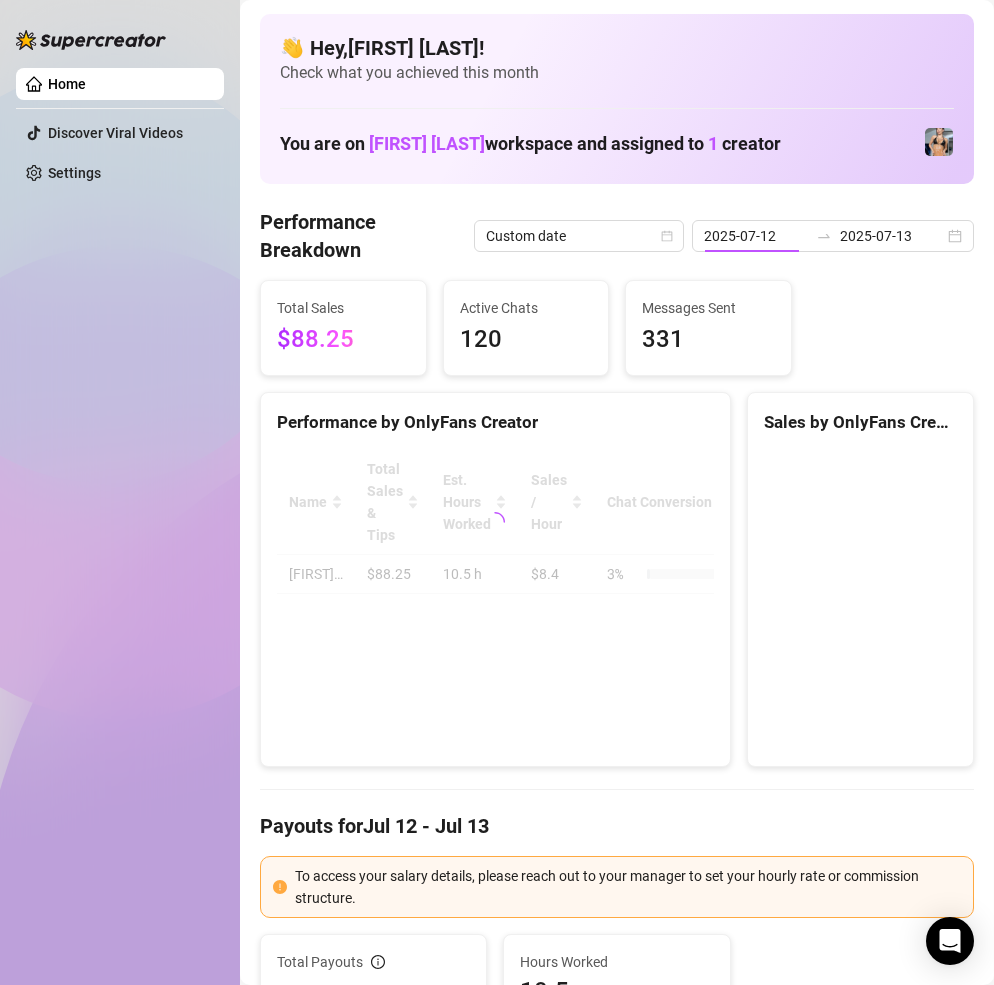 type on "2025-07-13" 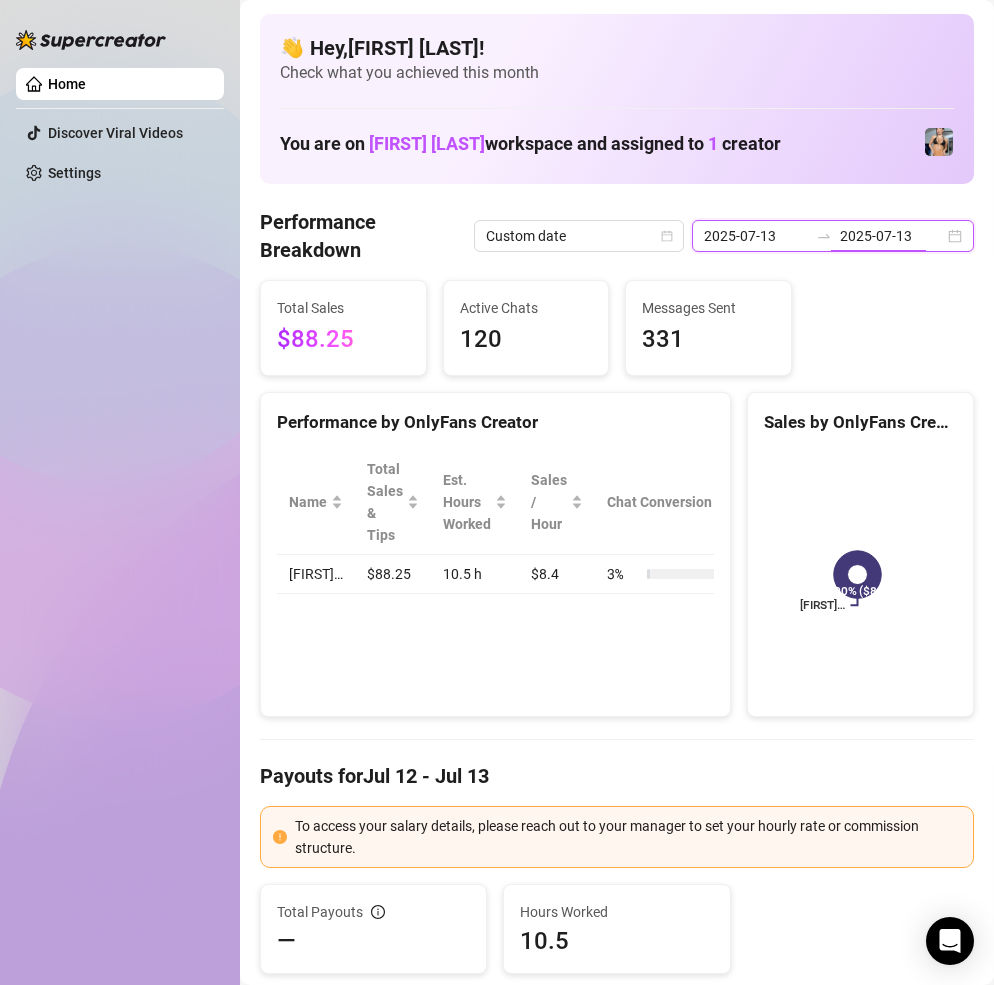 click on "2025-07-13" at bounding box center (892, 236) 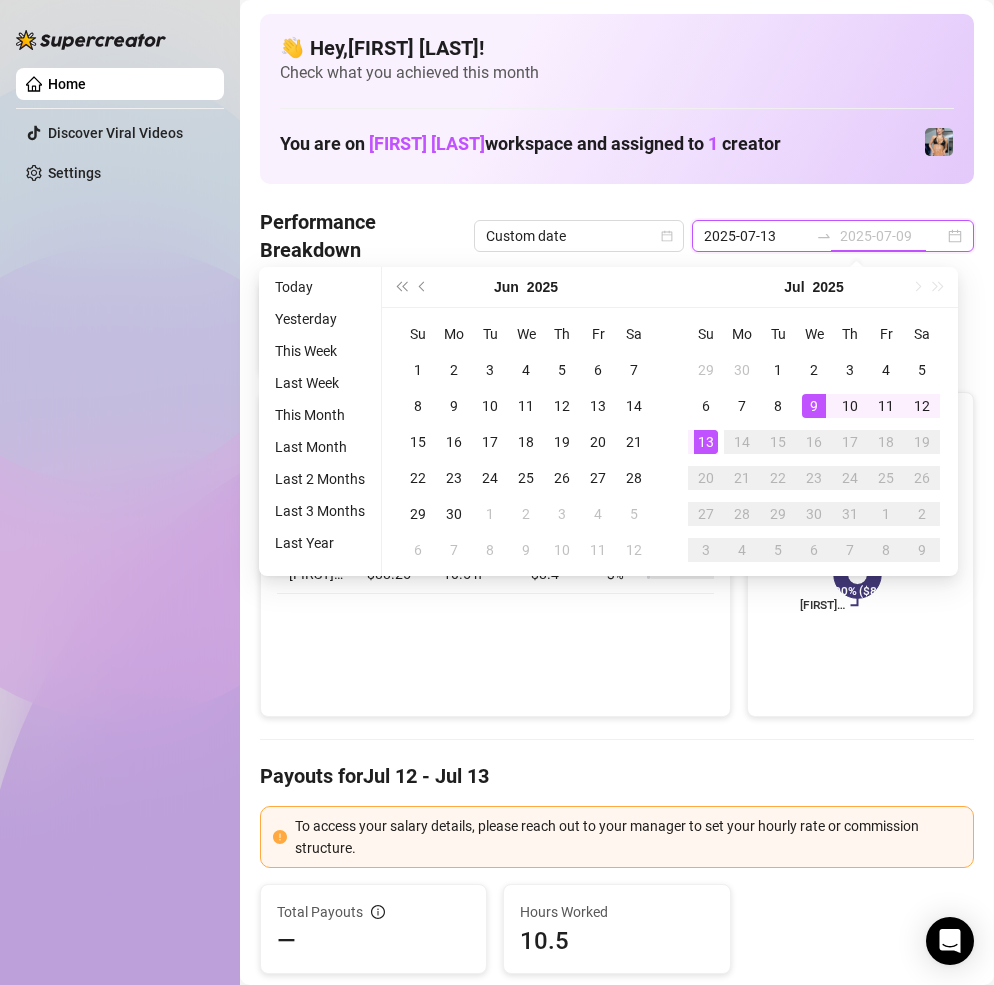 type on "2025-07-13" 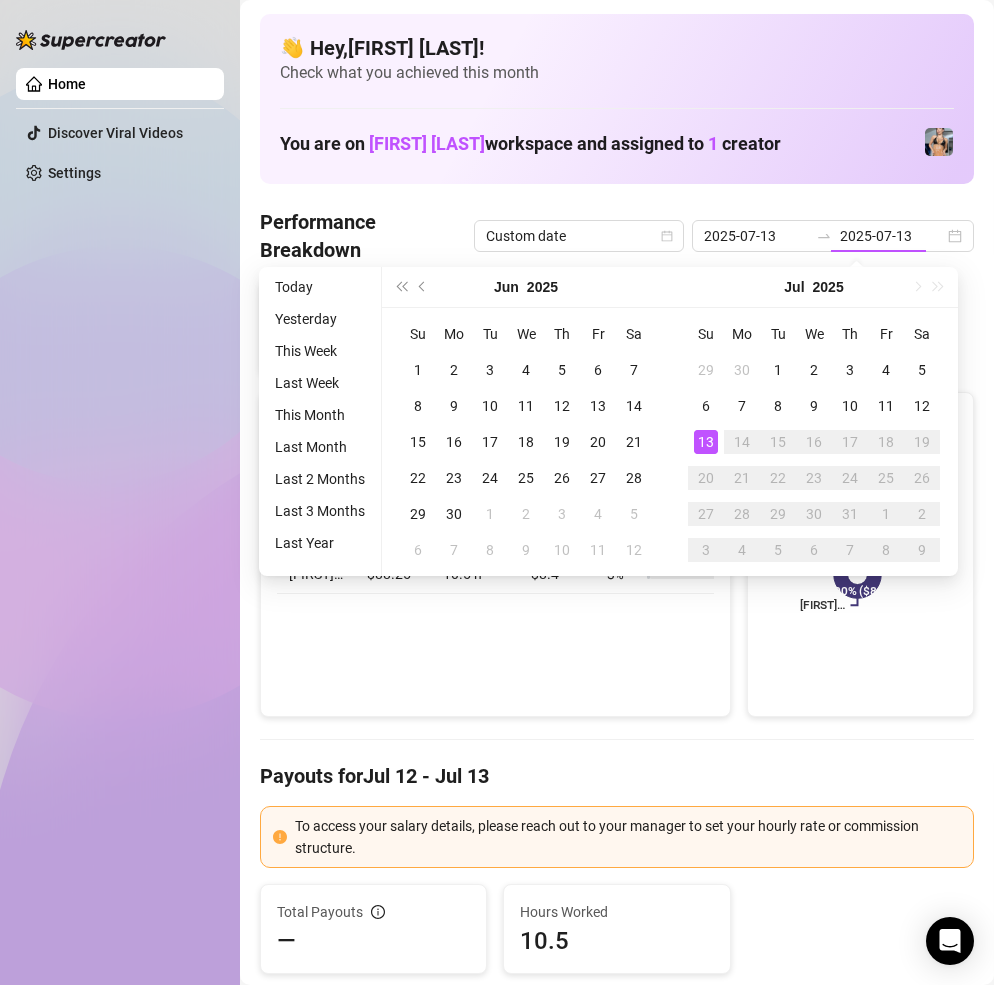 click on "13" at bounding box center [706, 442] 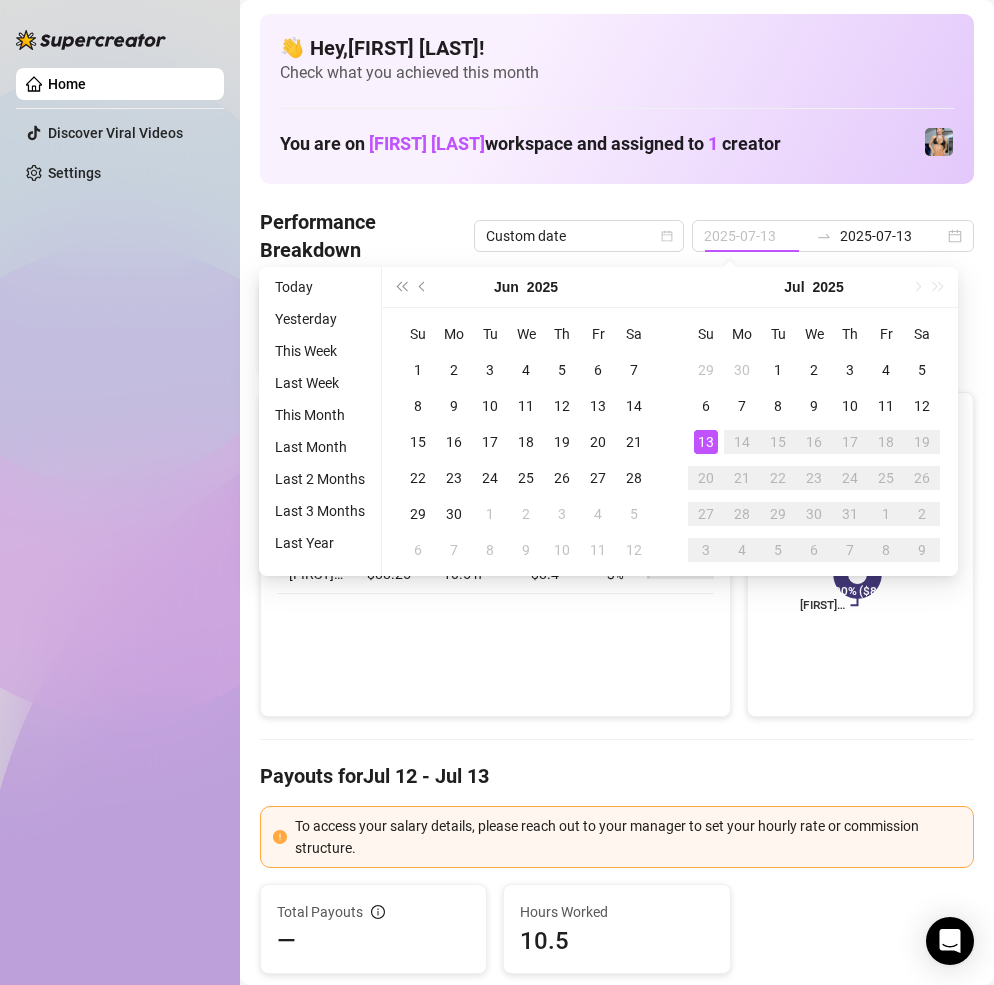 click on "13" at bounding box center (706, 442) 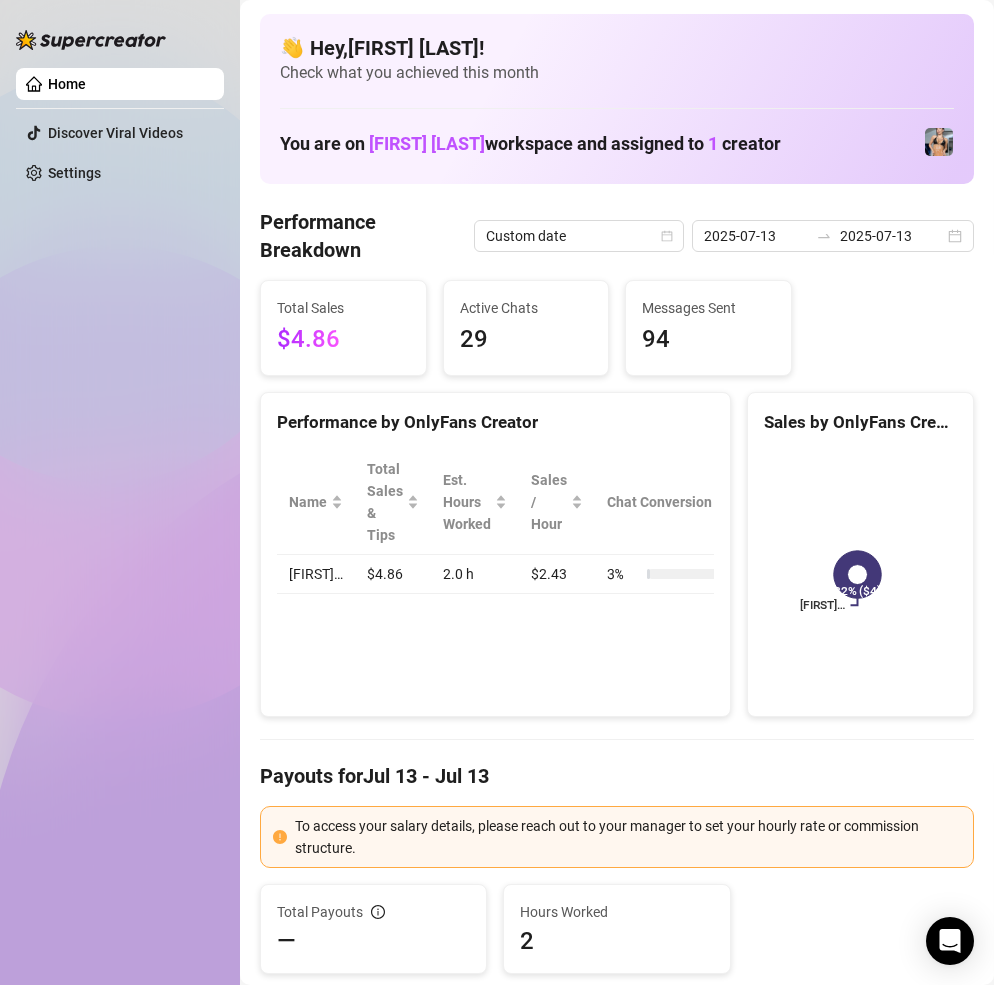 click on "Total Sales $4.86 Active Chats 29 Messages Sent 94" at bounding box center [617, 328] 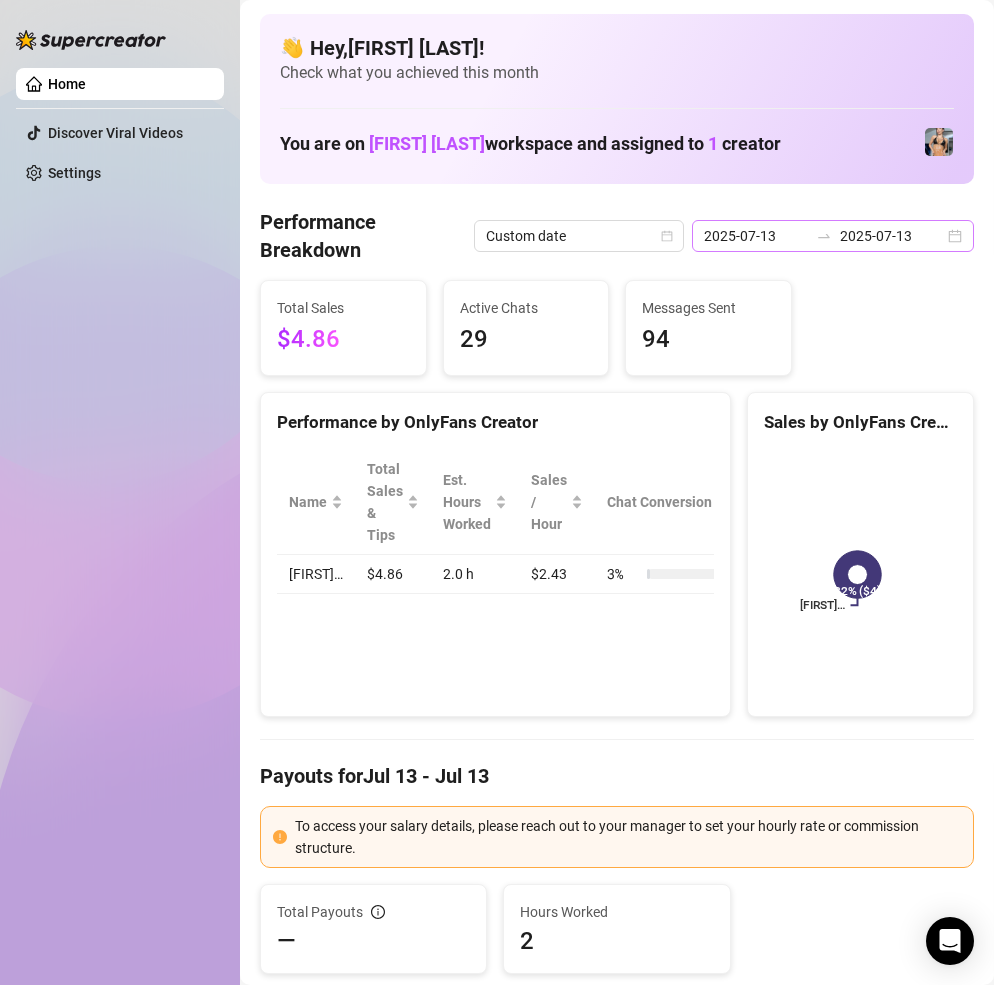 click on "[DATE] [DATE]" at bounding box center [833, 236] 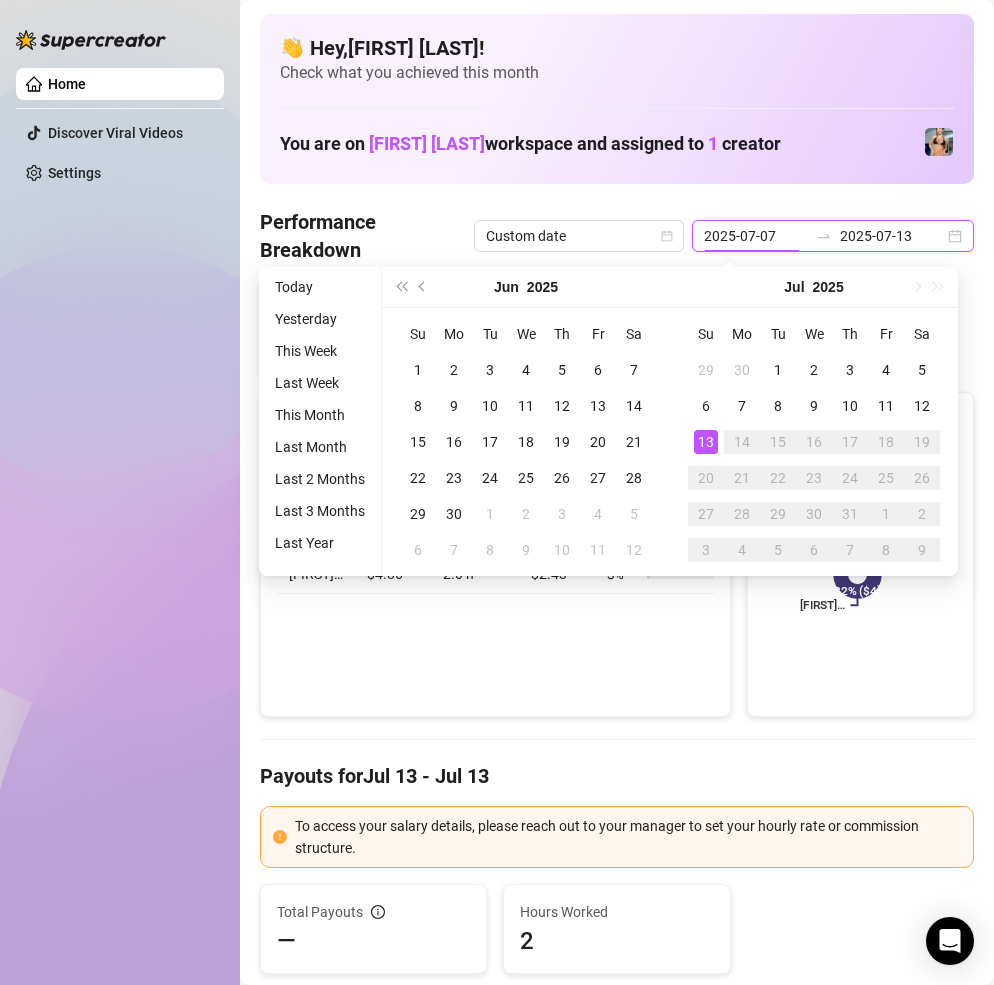 type on "2025-07-13" 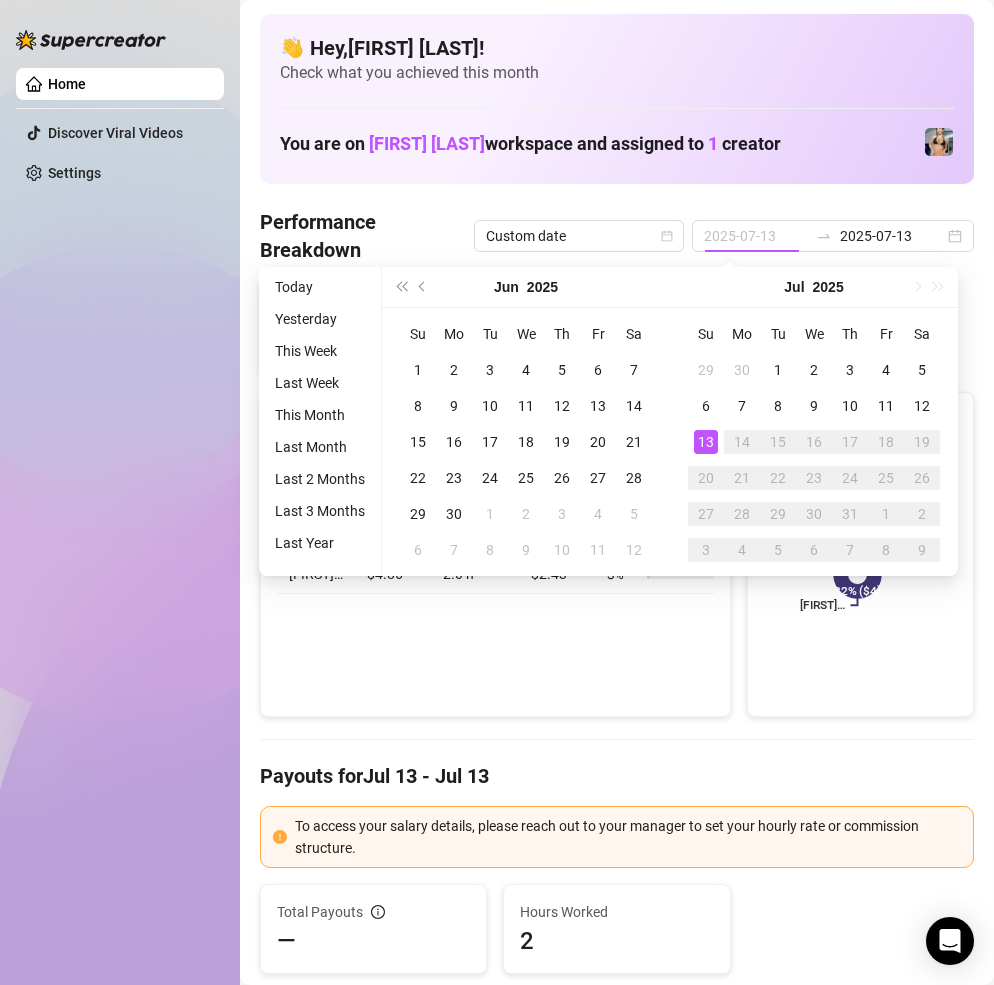 click on "13" at bounding box center (706, 442) 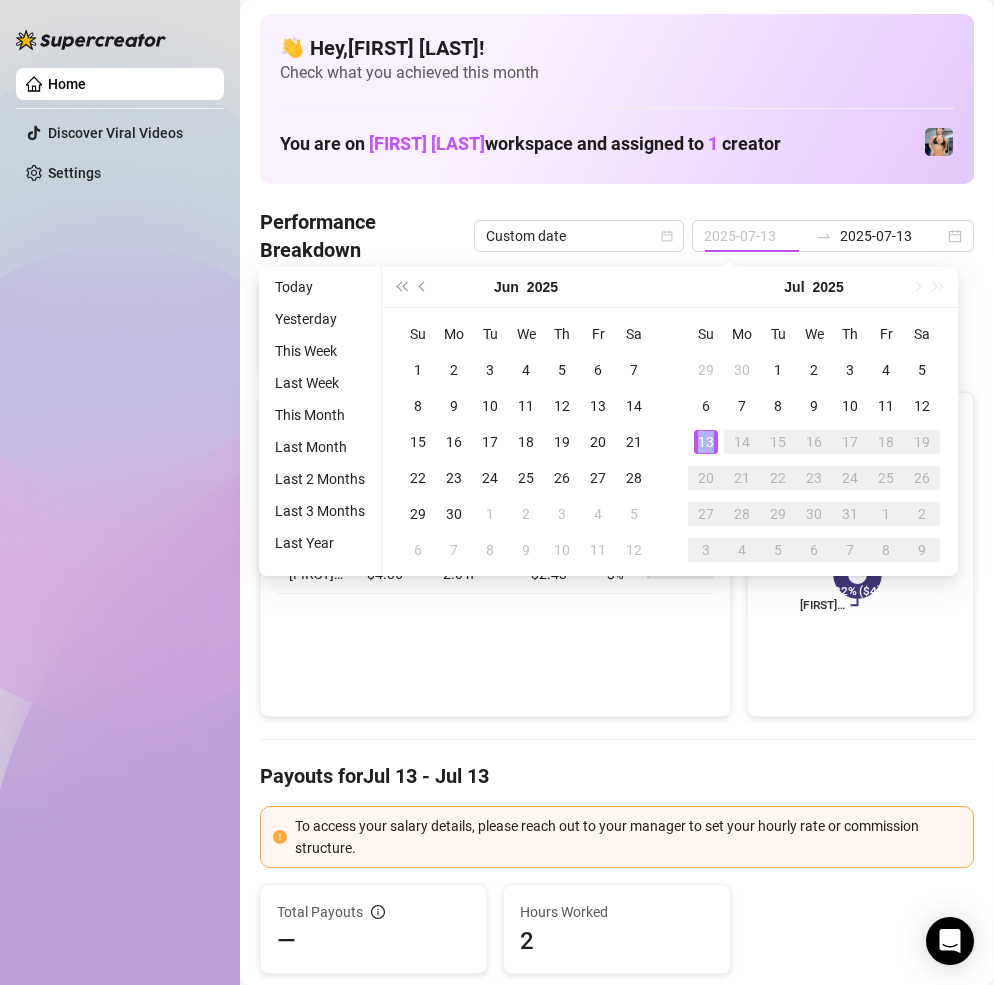 click on "13" at bounding box center (706, 442) 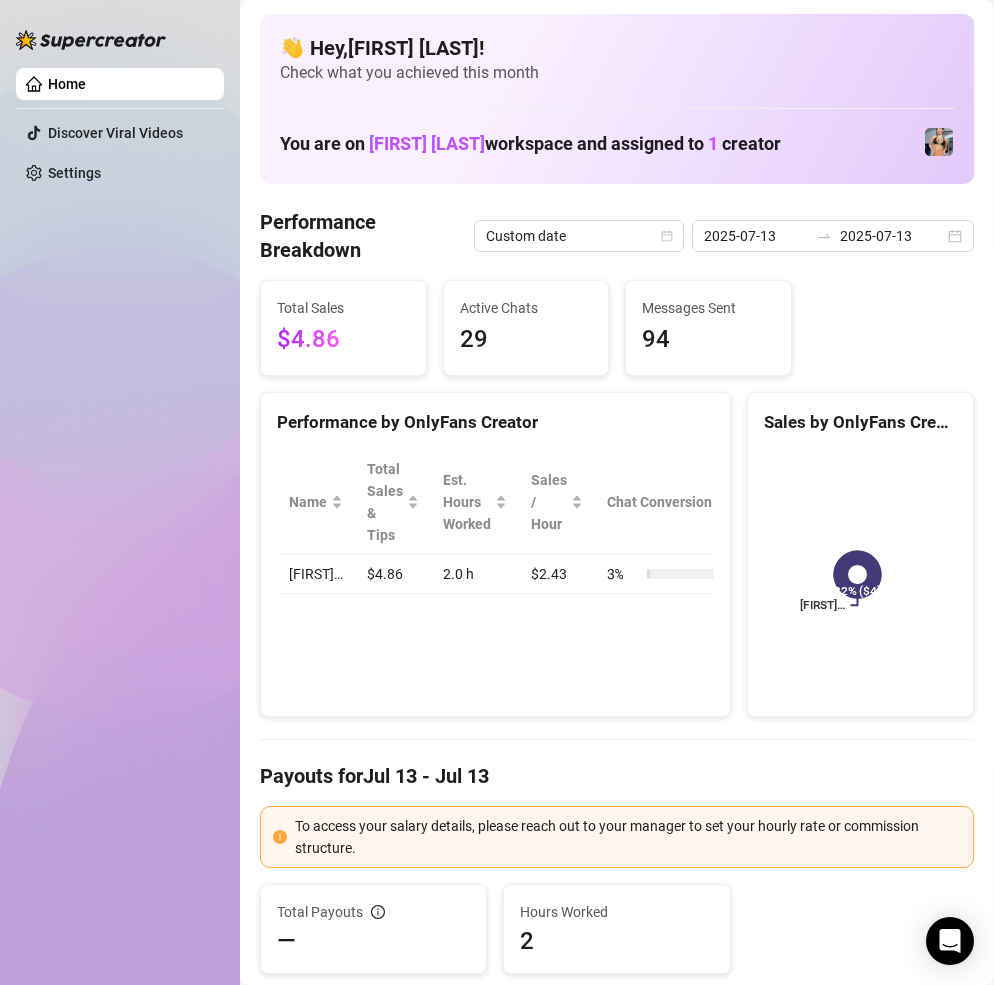 click on "Total Sales $4.86 Active Chats 29 Messages Sent 94" at bounding box center [617, 328] 